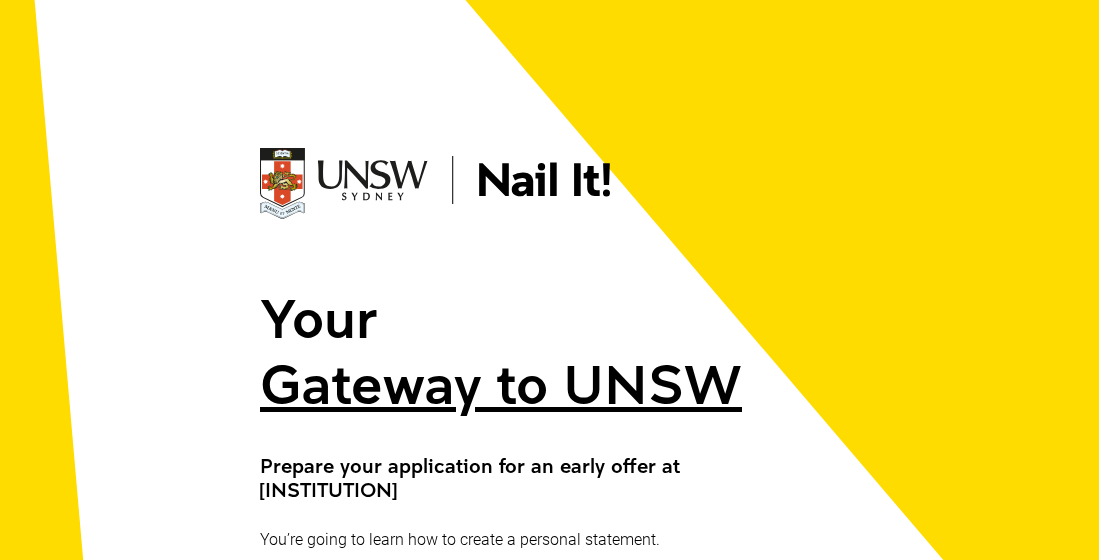 scroll, scrollTop: 0, scrollLeft: 0, axis: both 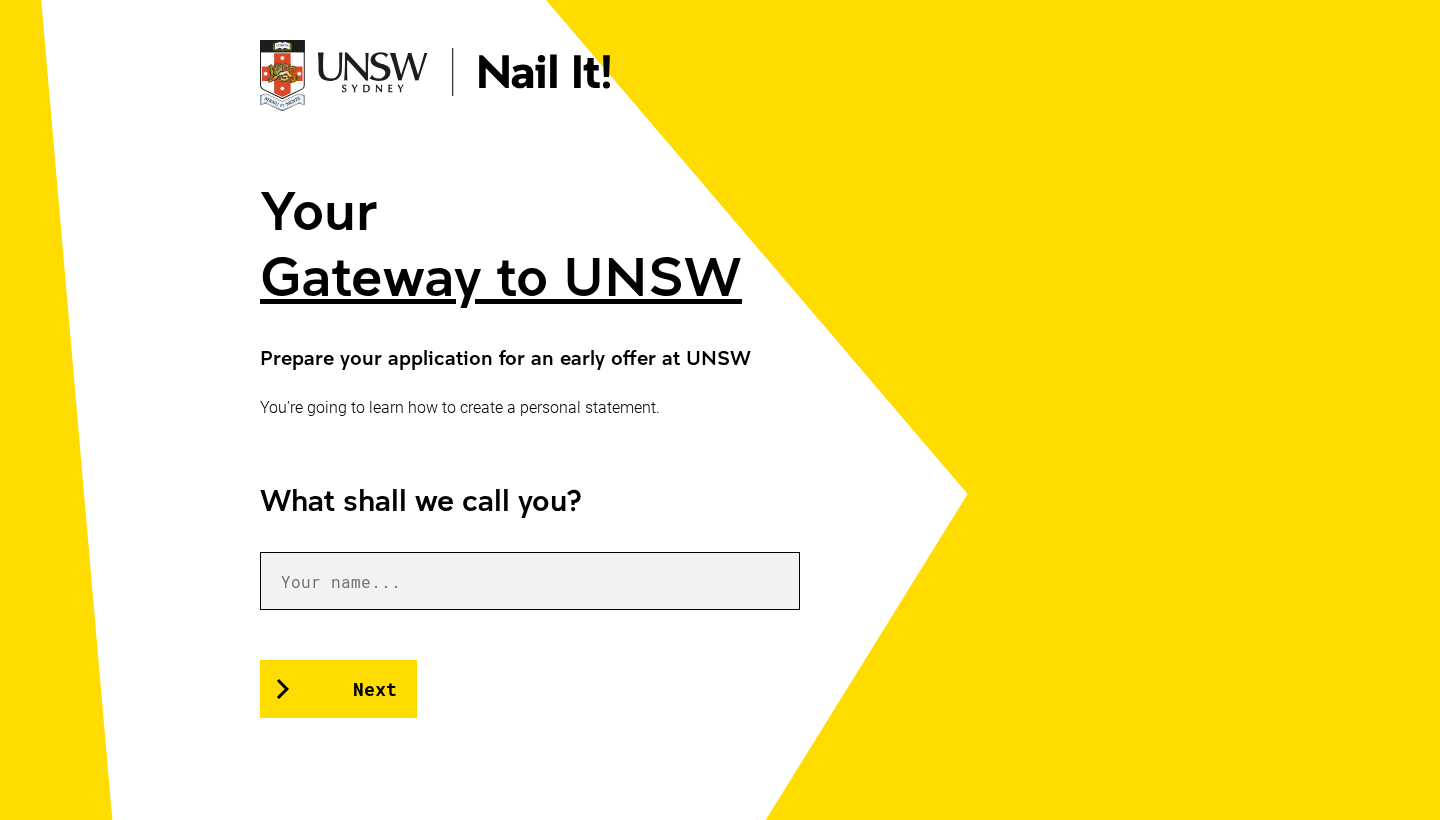 click at bounding box center (530, 581) 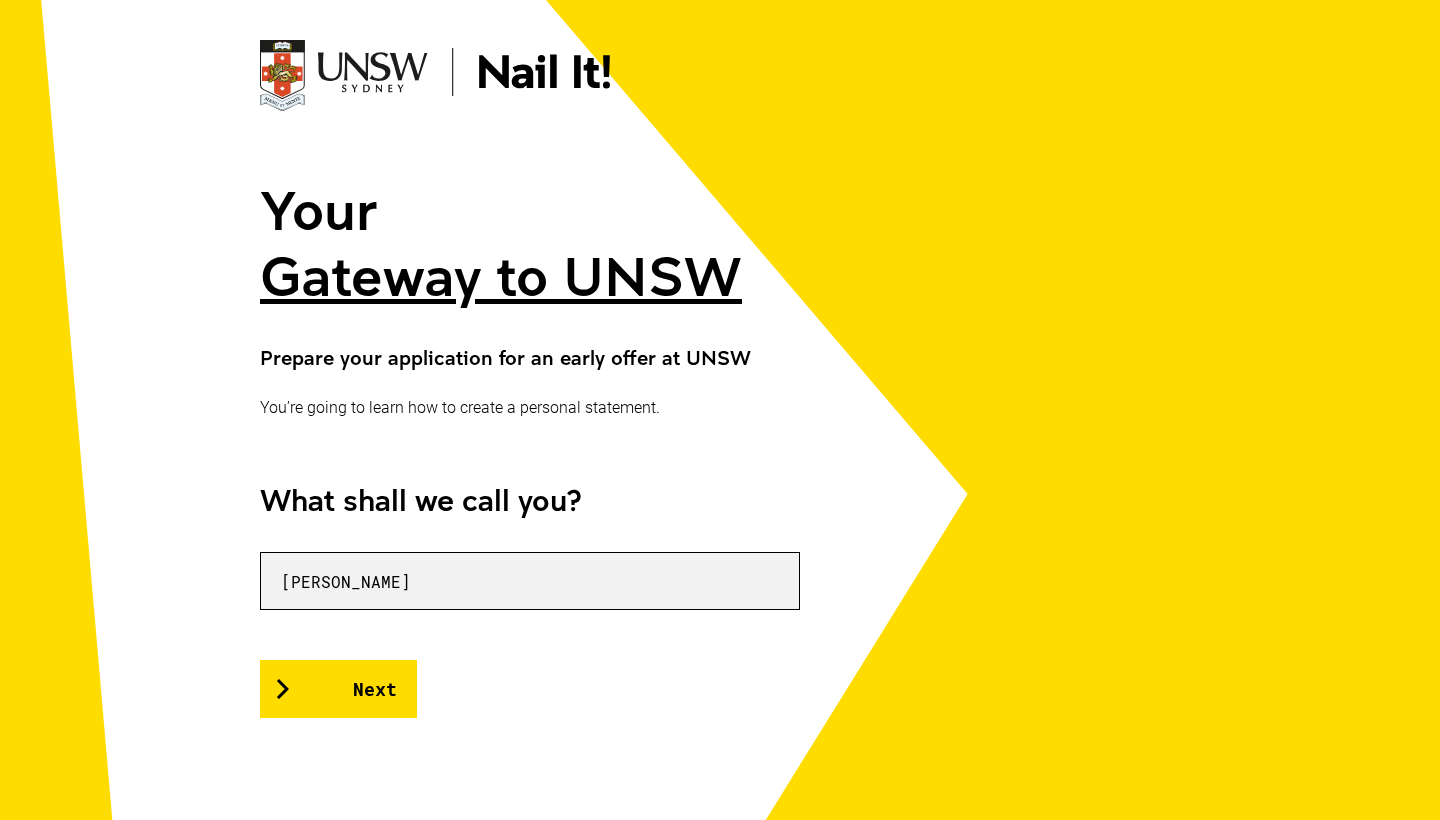 type on "[PERSON_NAME]" 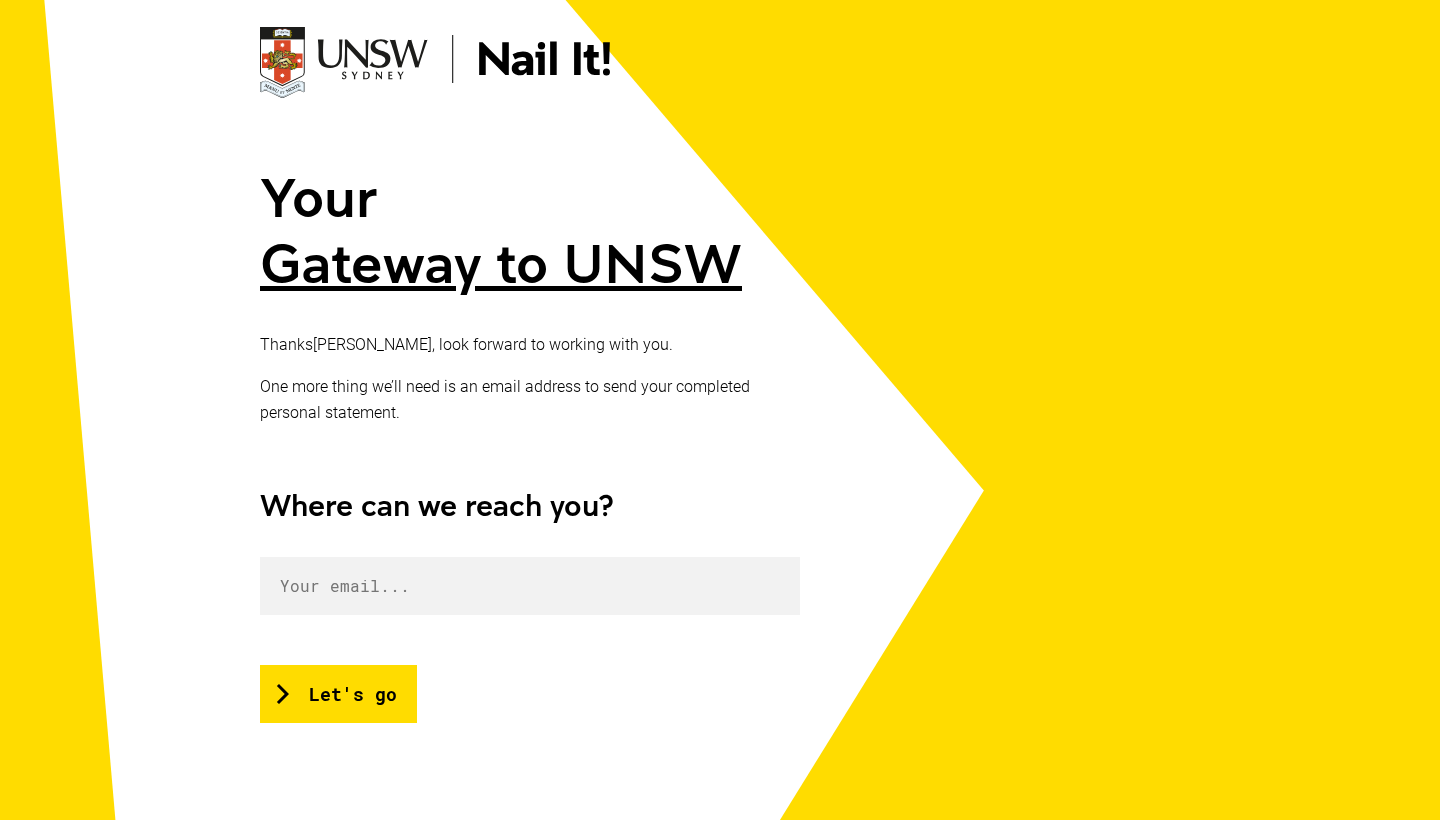 scroll, scrollTop: 131, scrollLeft: 0, axis: vertical 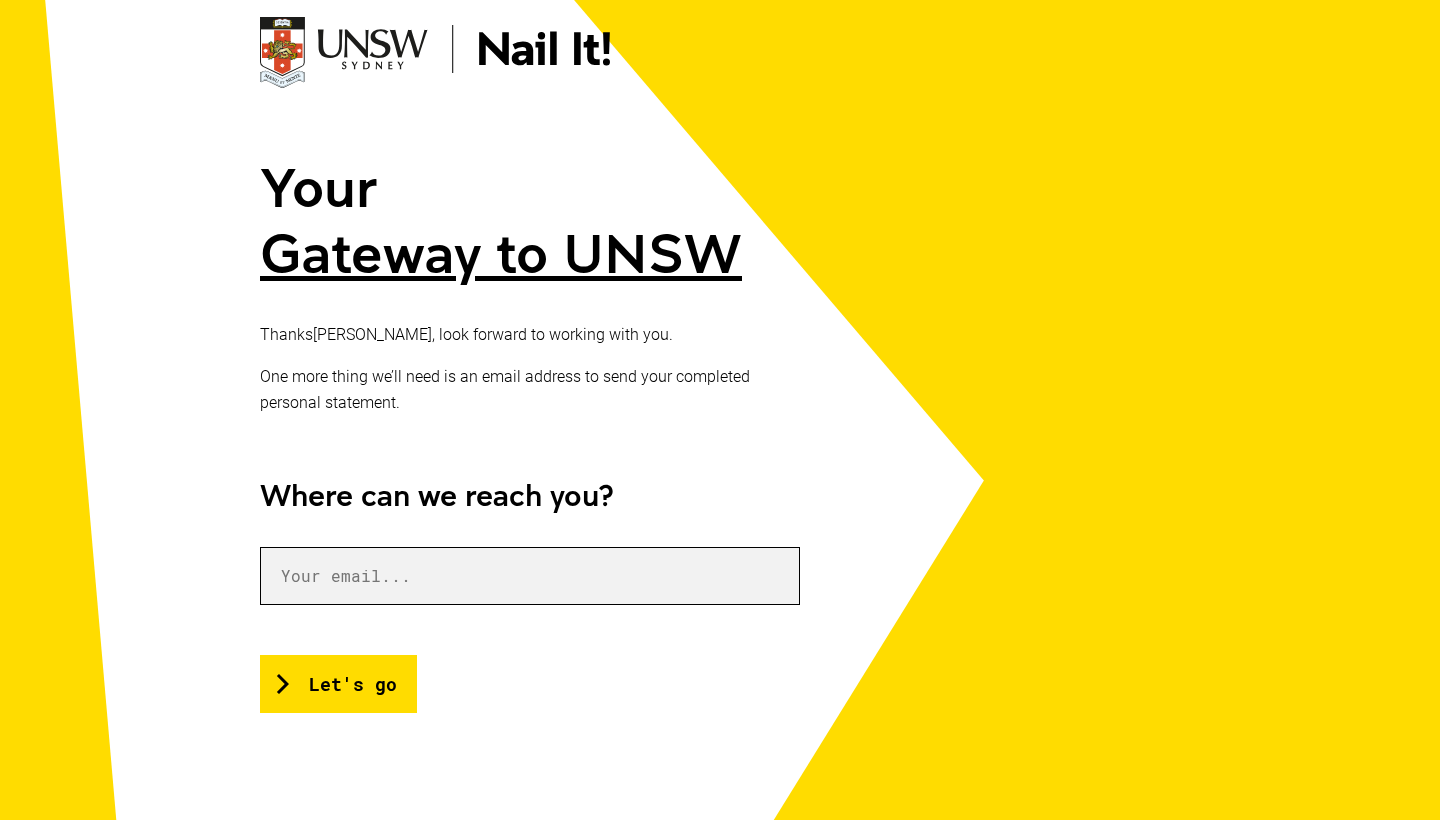 click at bounding box center [530, 576] 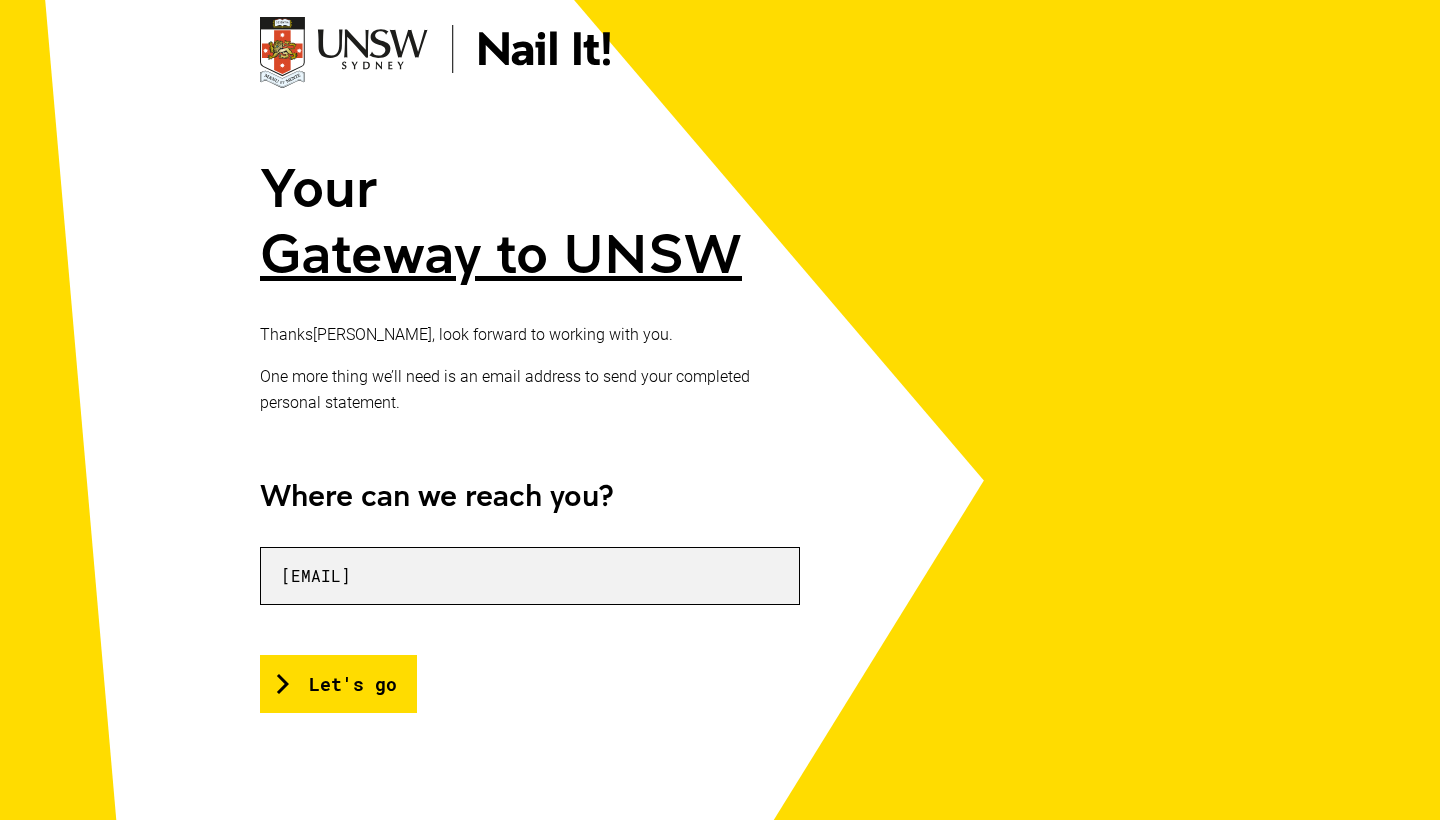 type on "[EMAIL]" 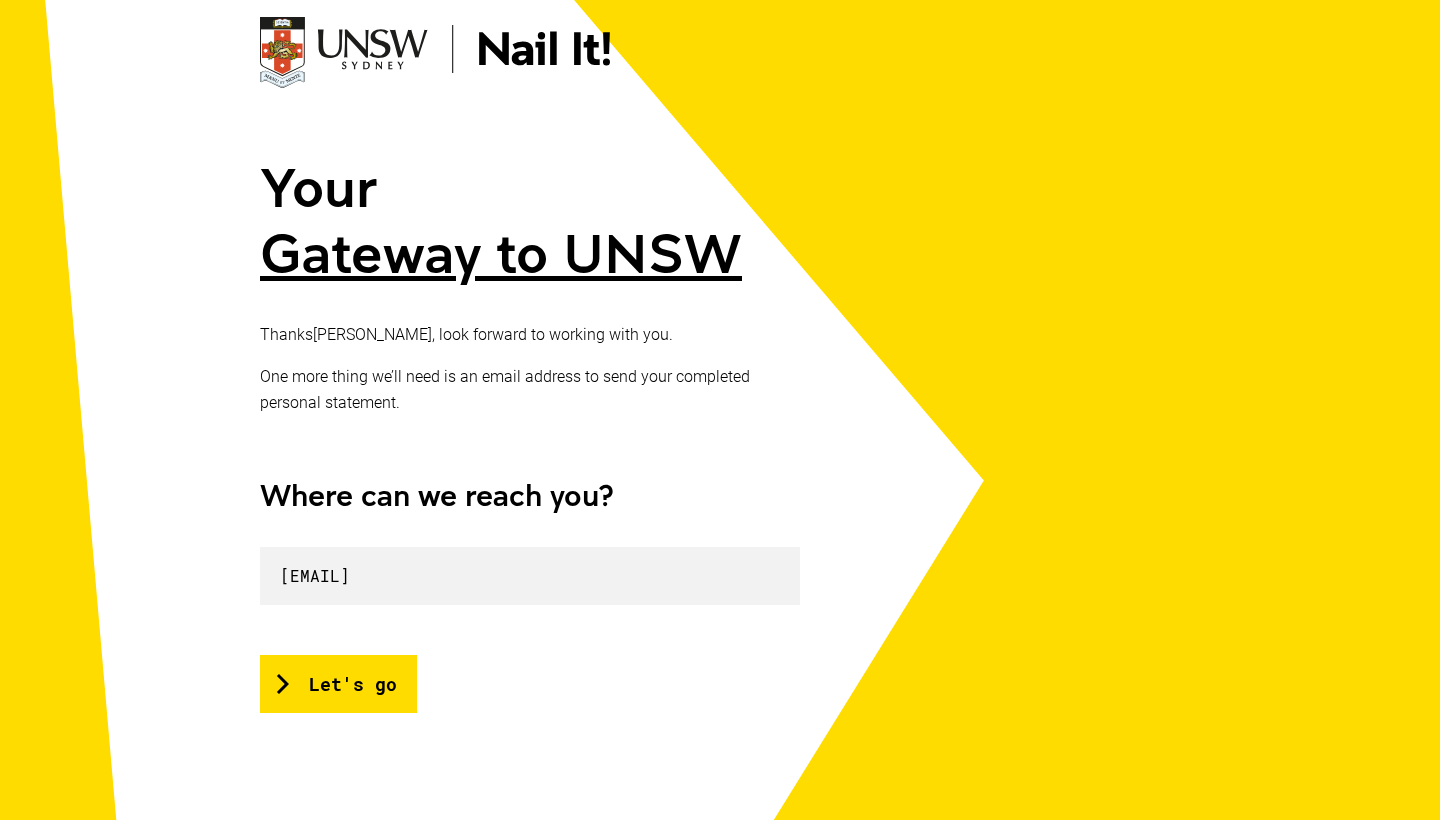 click on "Let's go" at bounding box center [530, 684] 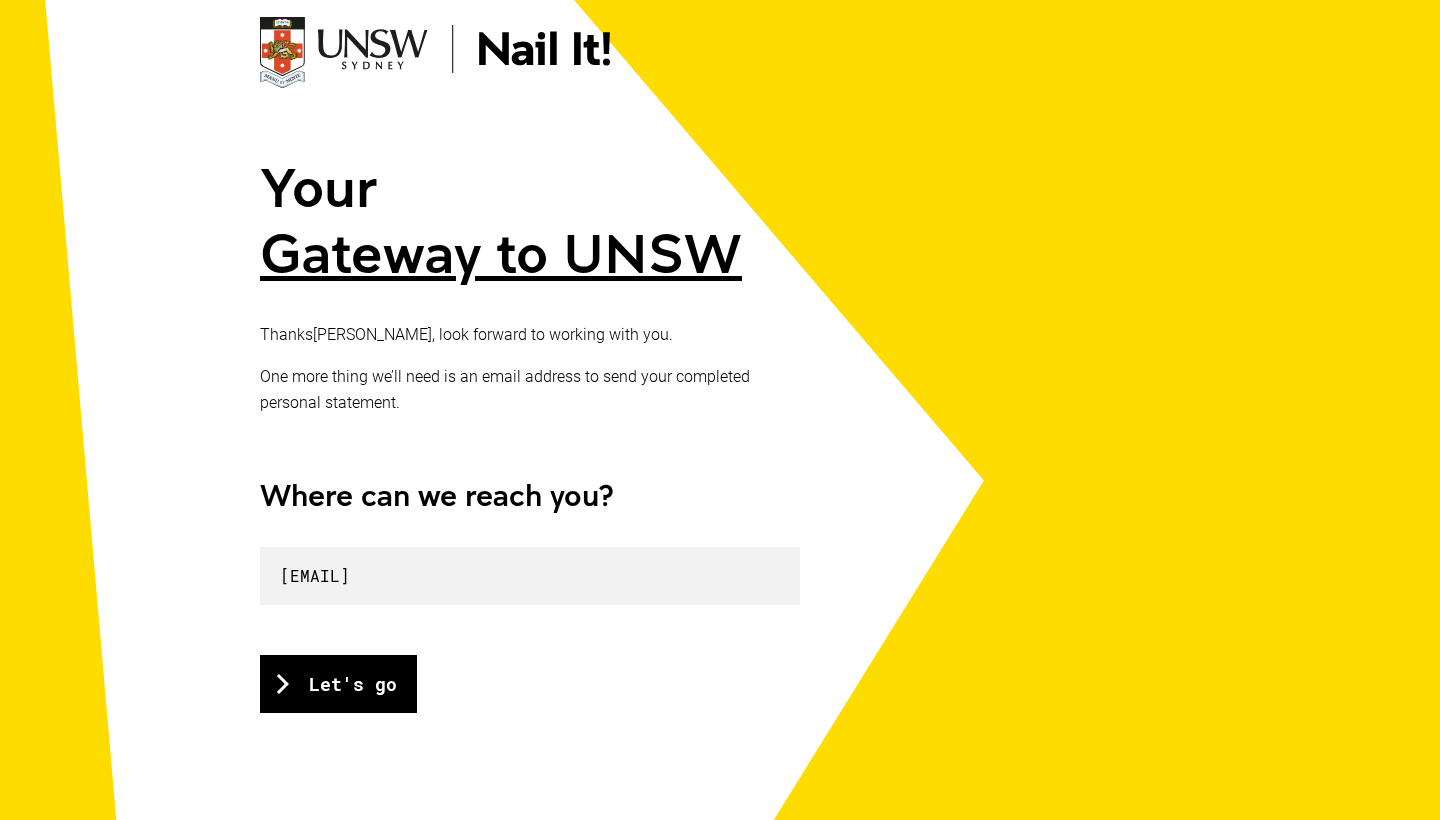 click on "Let's go" at bounding box center [338, 684] 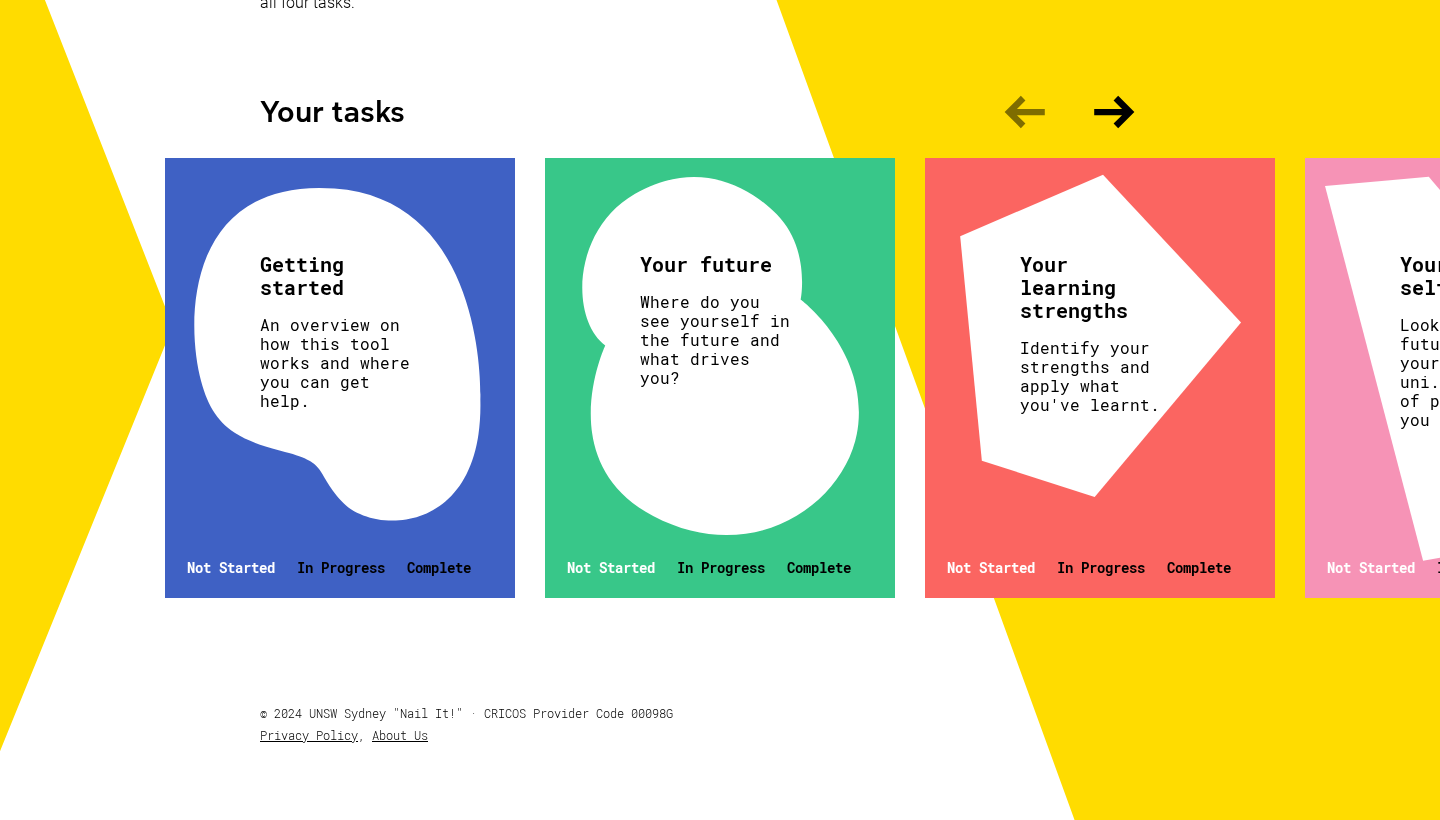 scroll, scrollTop: 587, scrollLeft: 0, axis: vertical 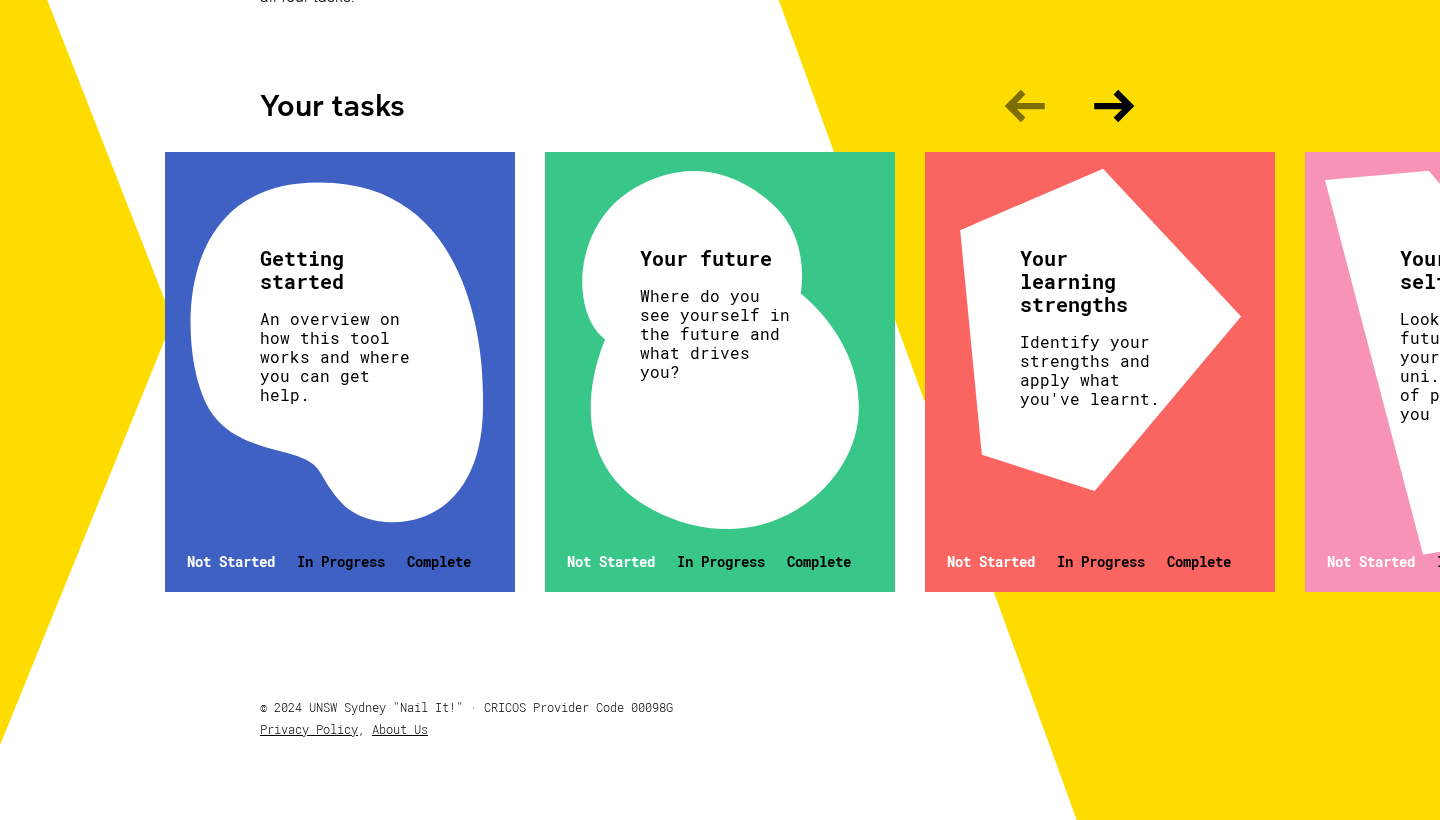 click on "An overview on how this tool works and where you can get help." at bounding box center [337, 356] 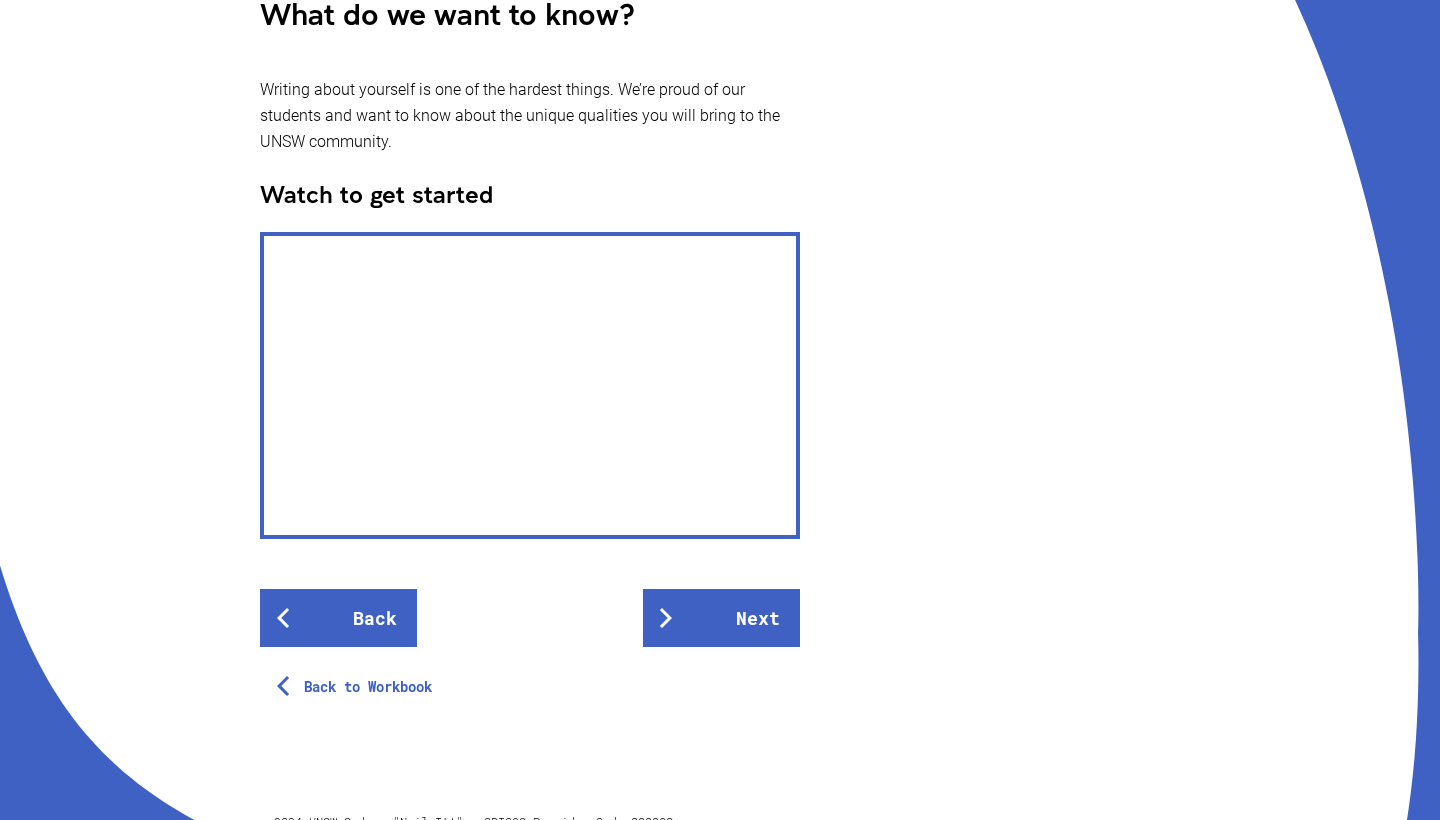 scroll, scrollTop: 483, scrollLeft: 0, axis: vertical 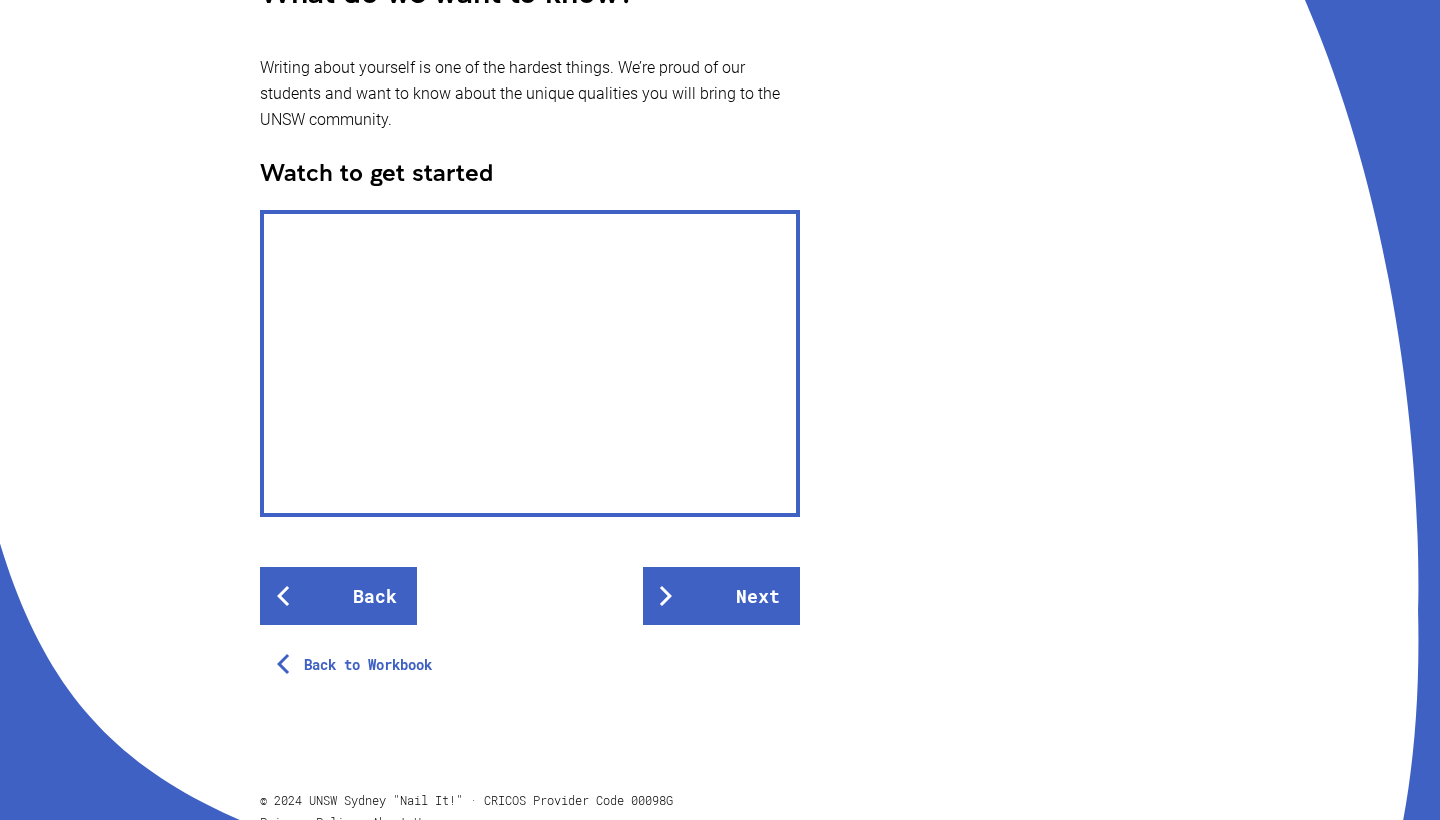 click on "Back to Workbook" at bounding box center [530, 655] 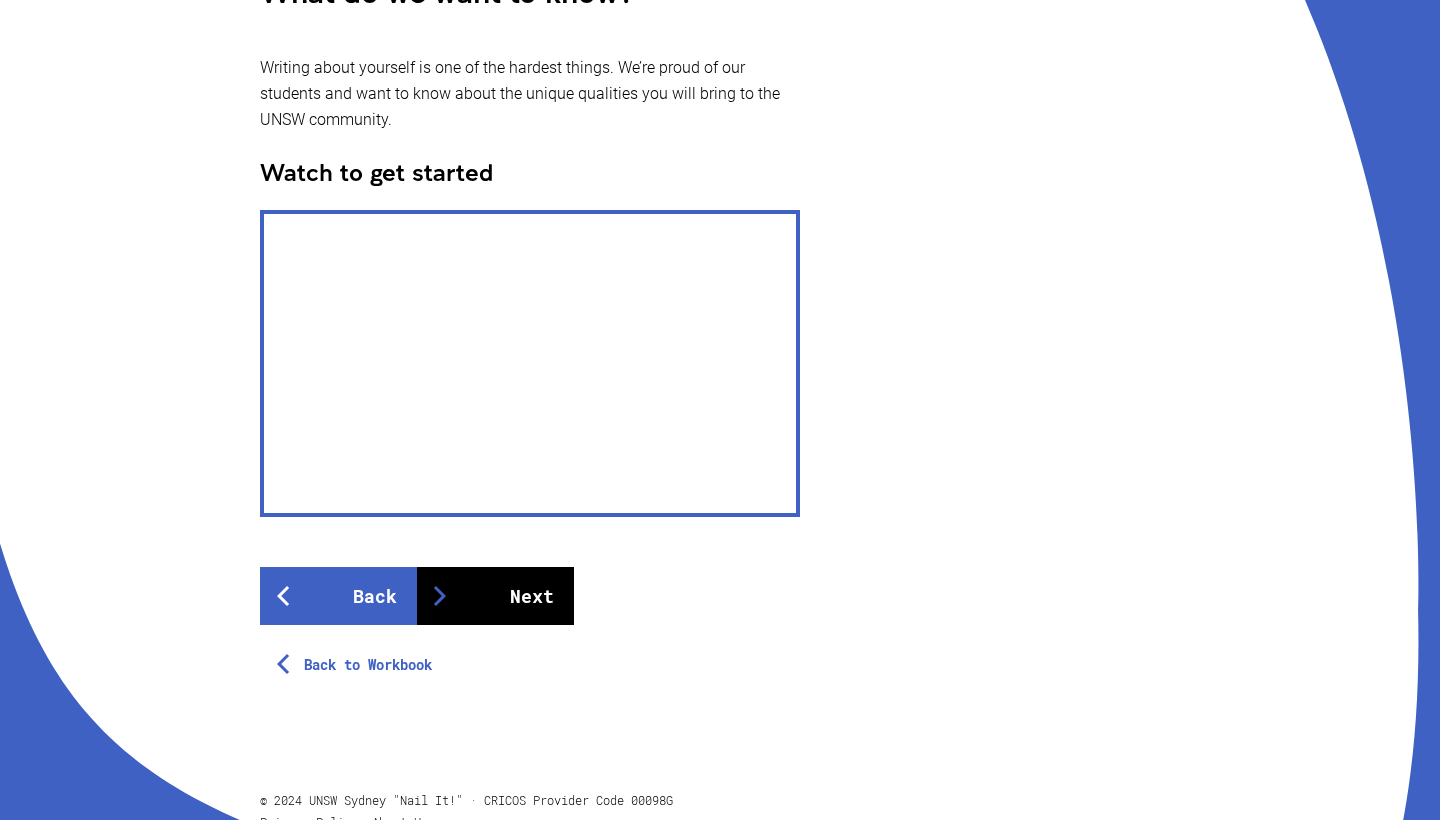 click on "Next" at bounding box center (495, 596) 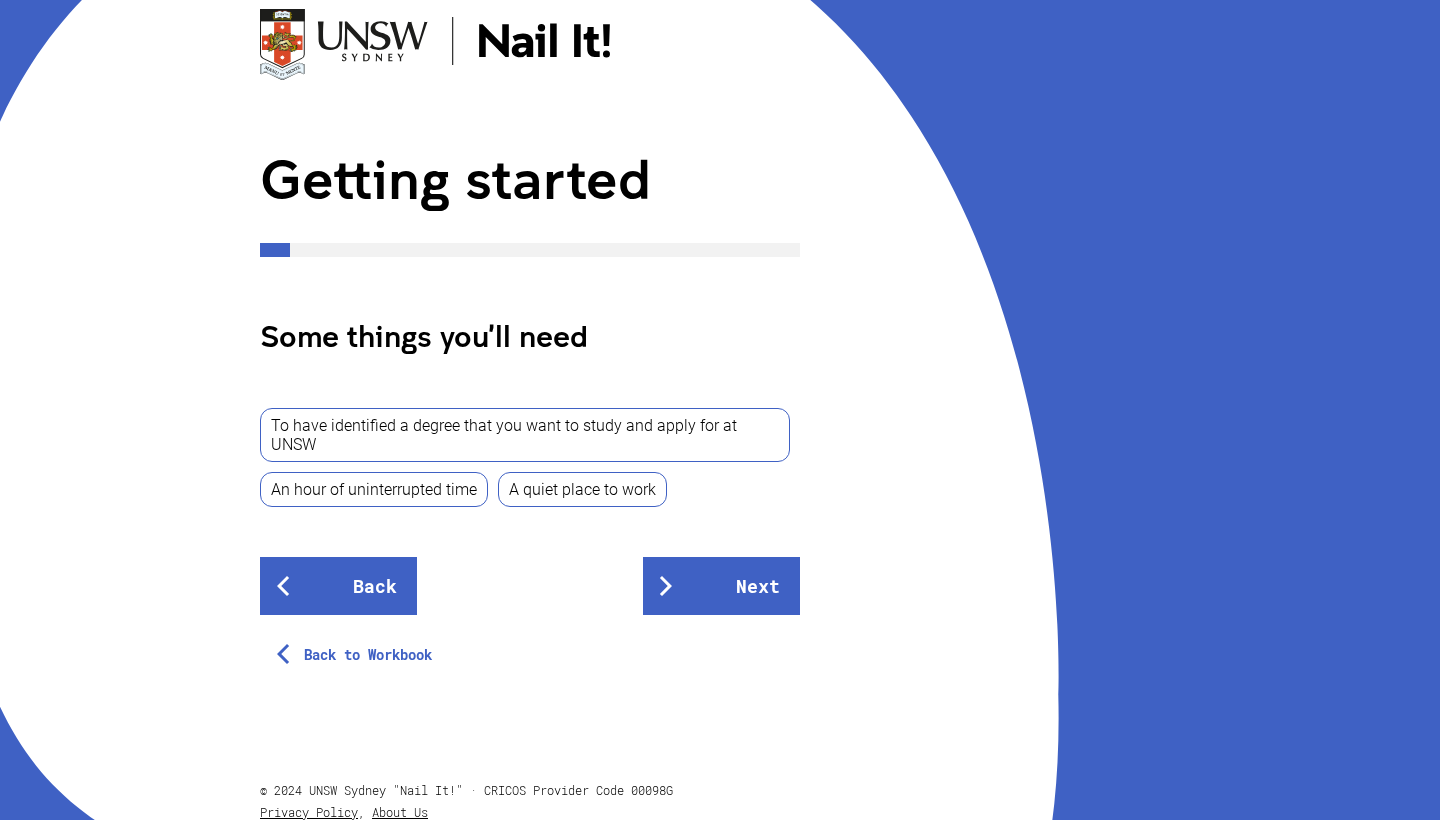 scroll, scrollTop: 140, scrollLeft: 0, axis: vertical 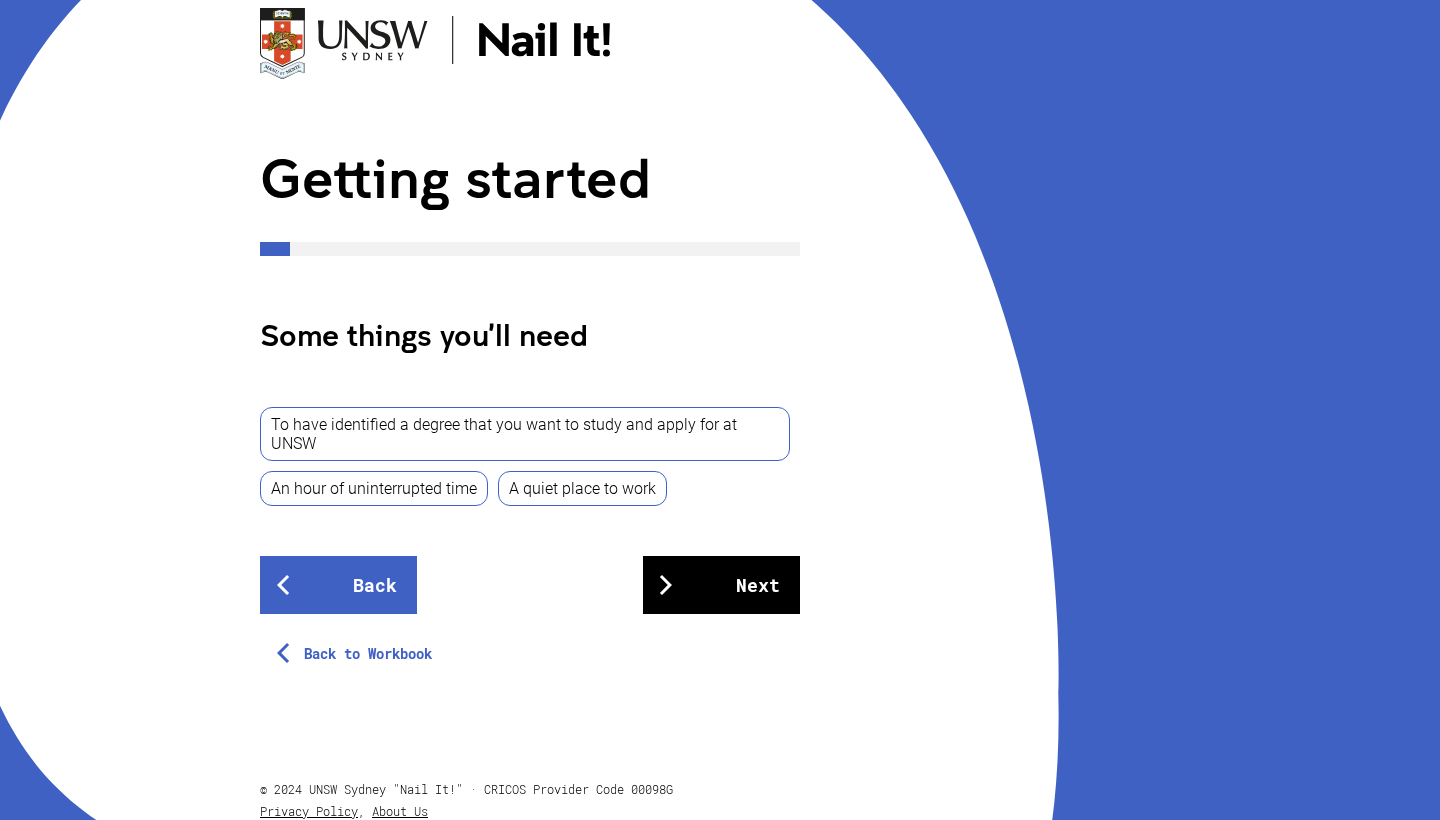 click on "Next" at bounding box center [721, 585] 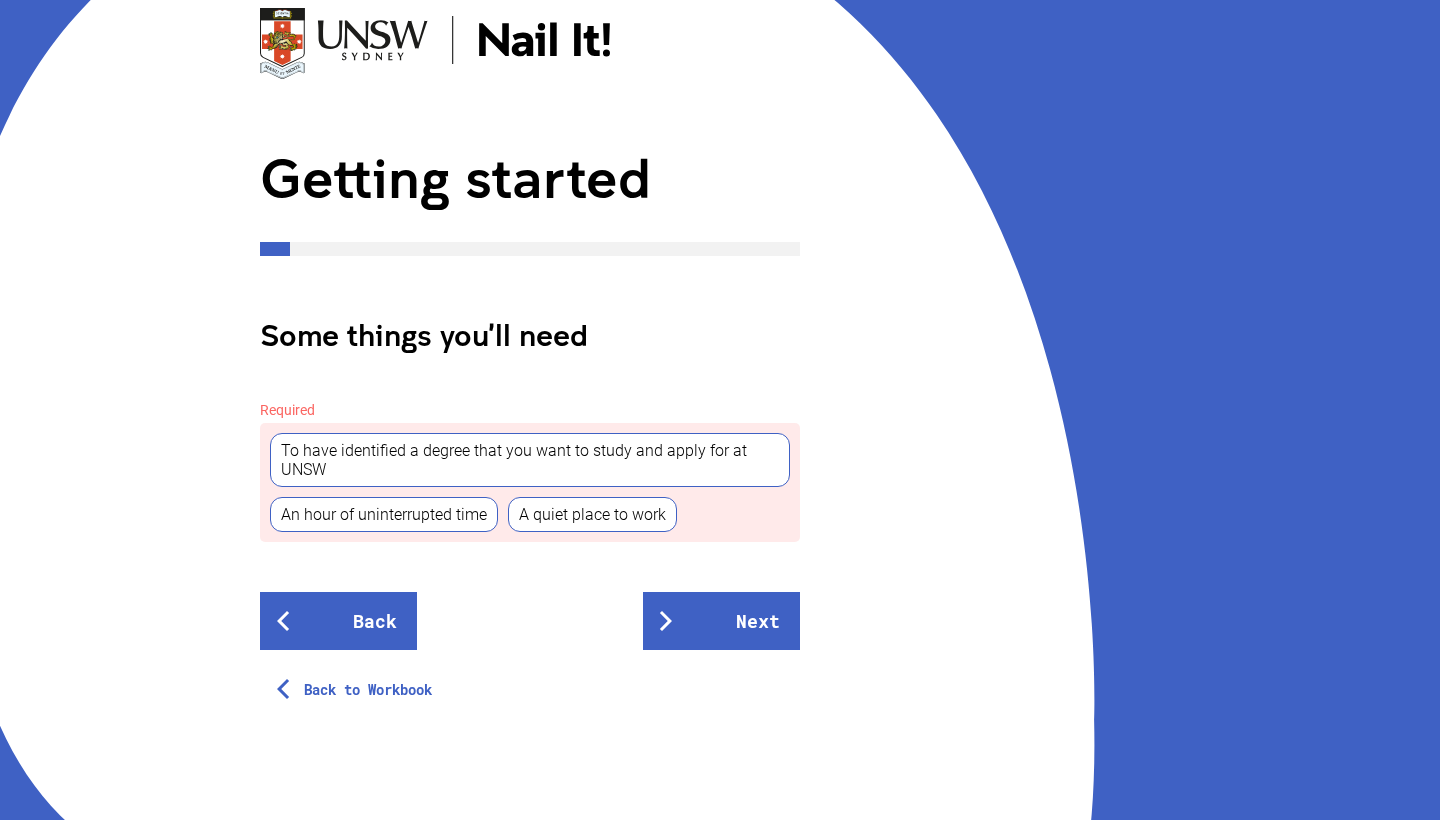 click on "To have identified a degree that you want to study and apply for at UNSW" at bounding box center (530, 460) 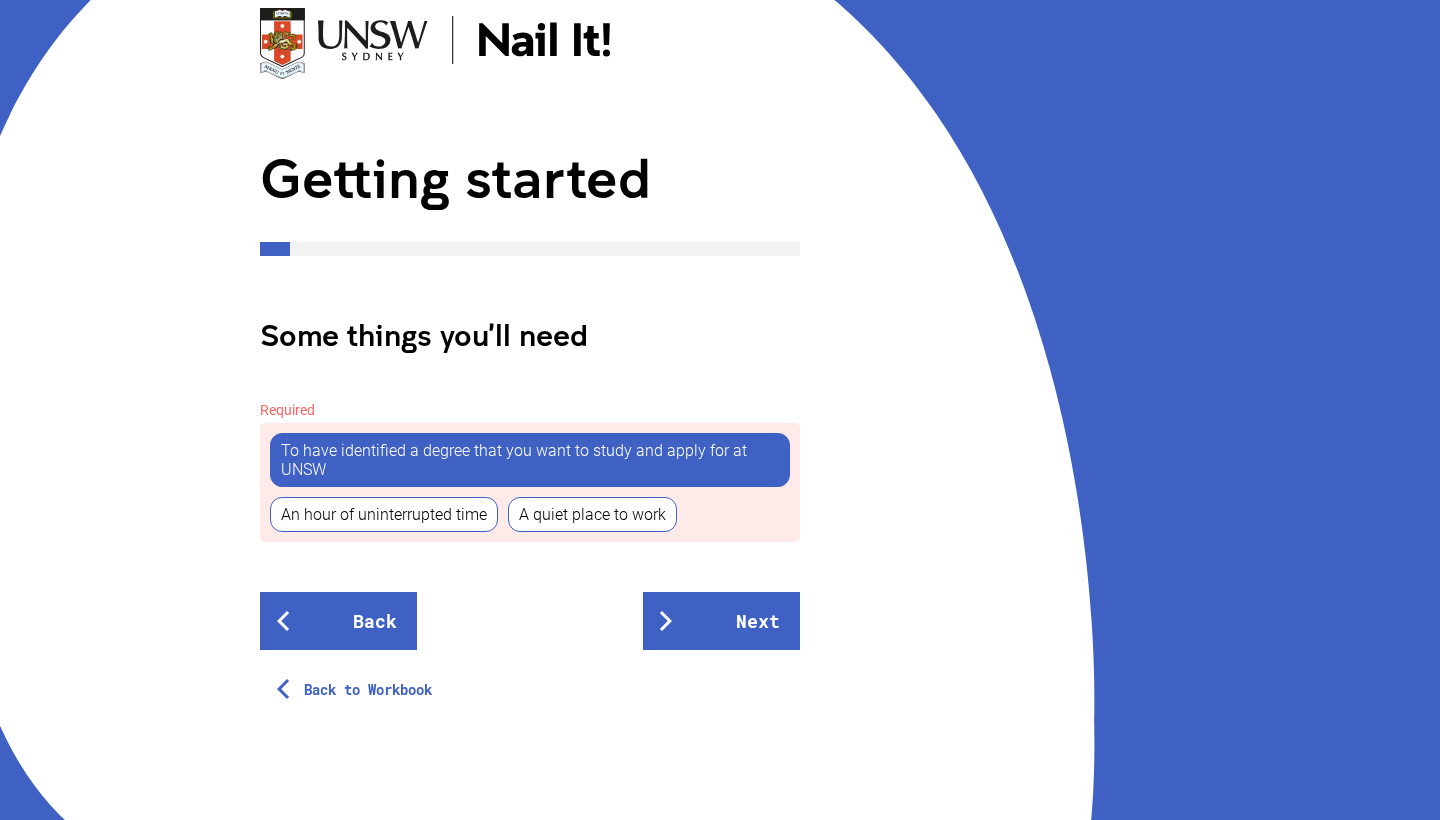 click on "An hour of uninterrupted time" at bounding box center (384, 514) 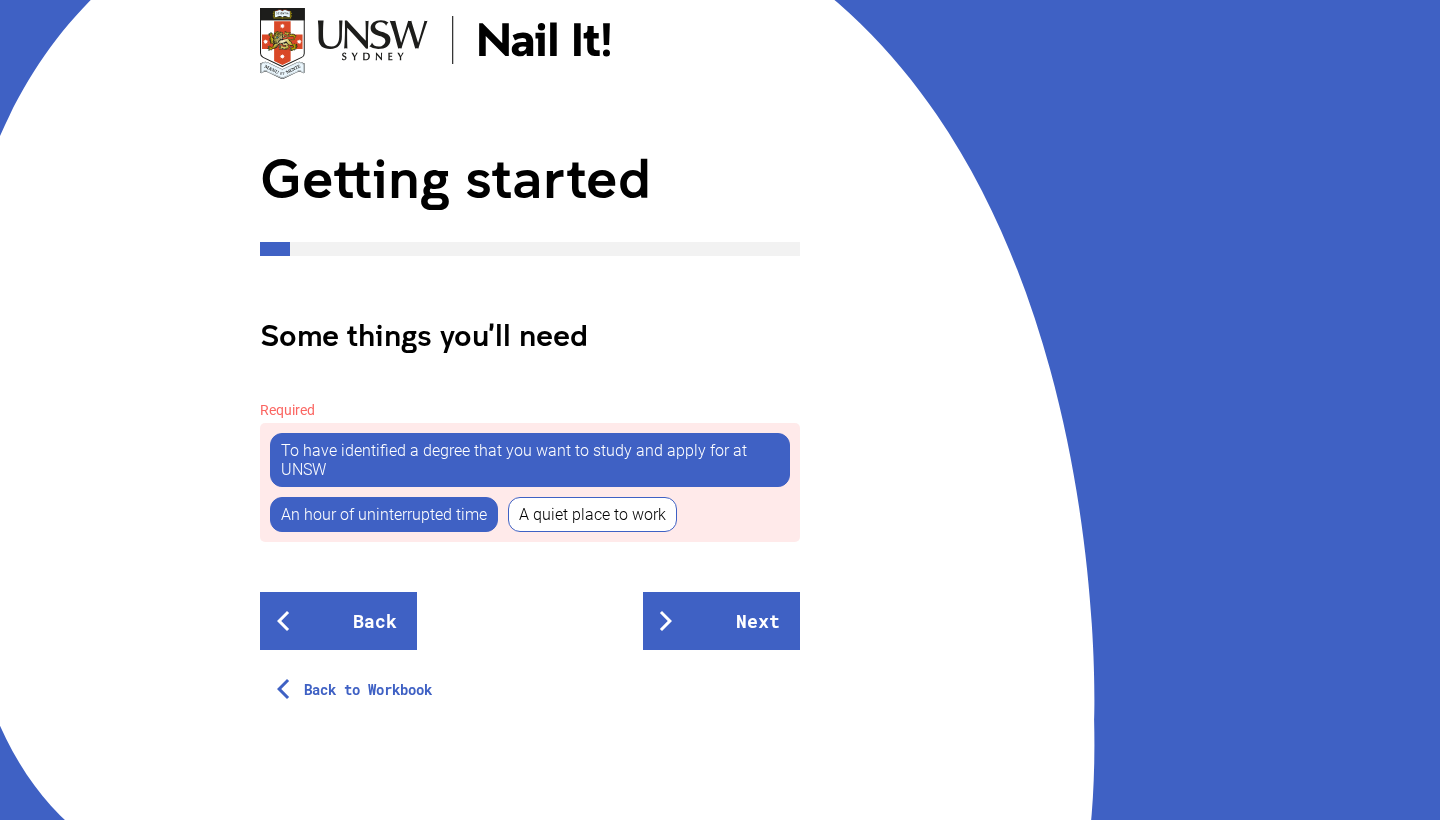 click on "A quiet place to work" at bounding box center [592, 514] 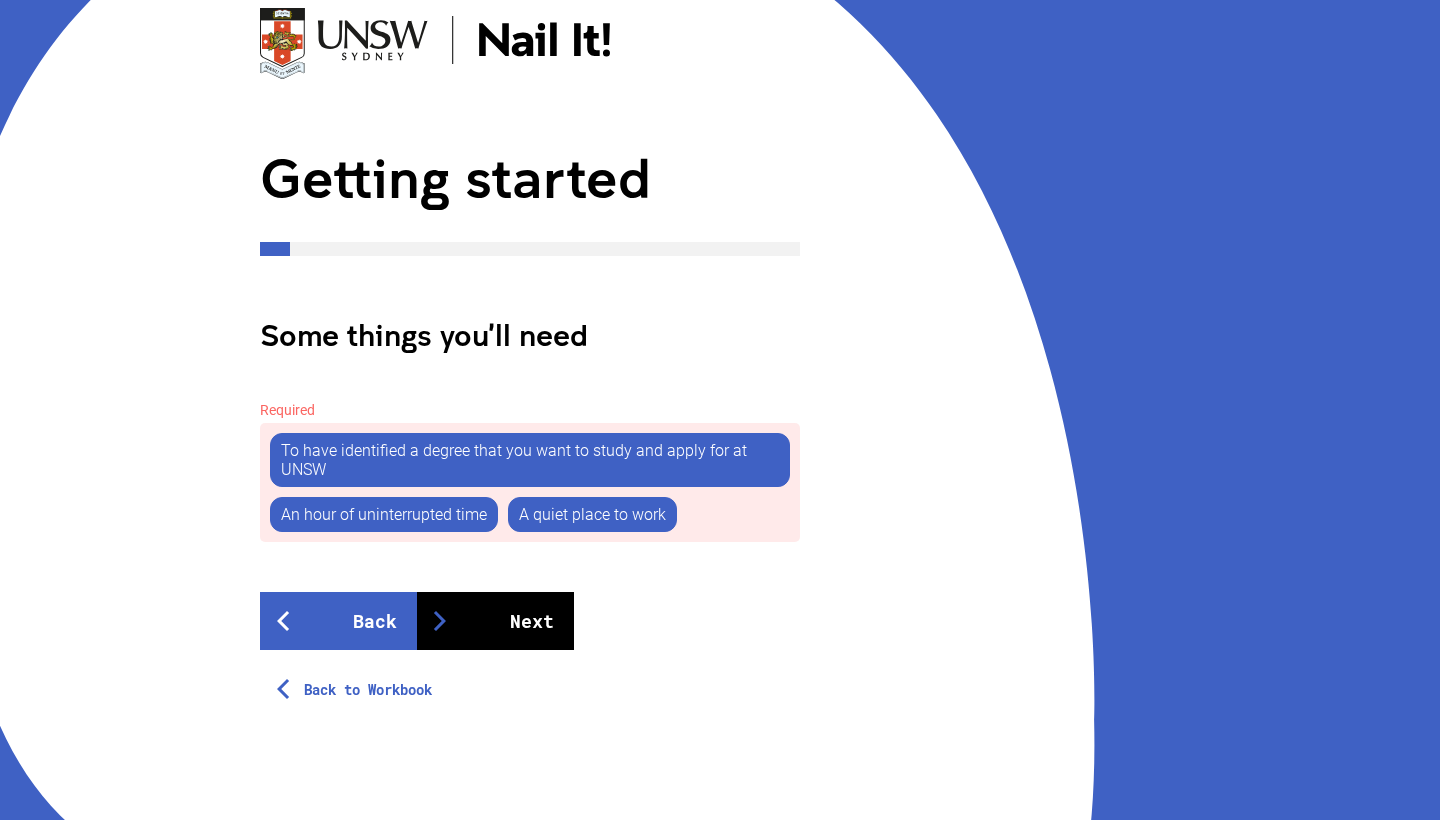click on "Next" at bounding box center [495, 621] 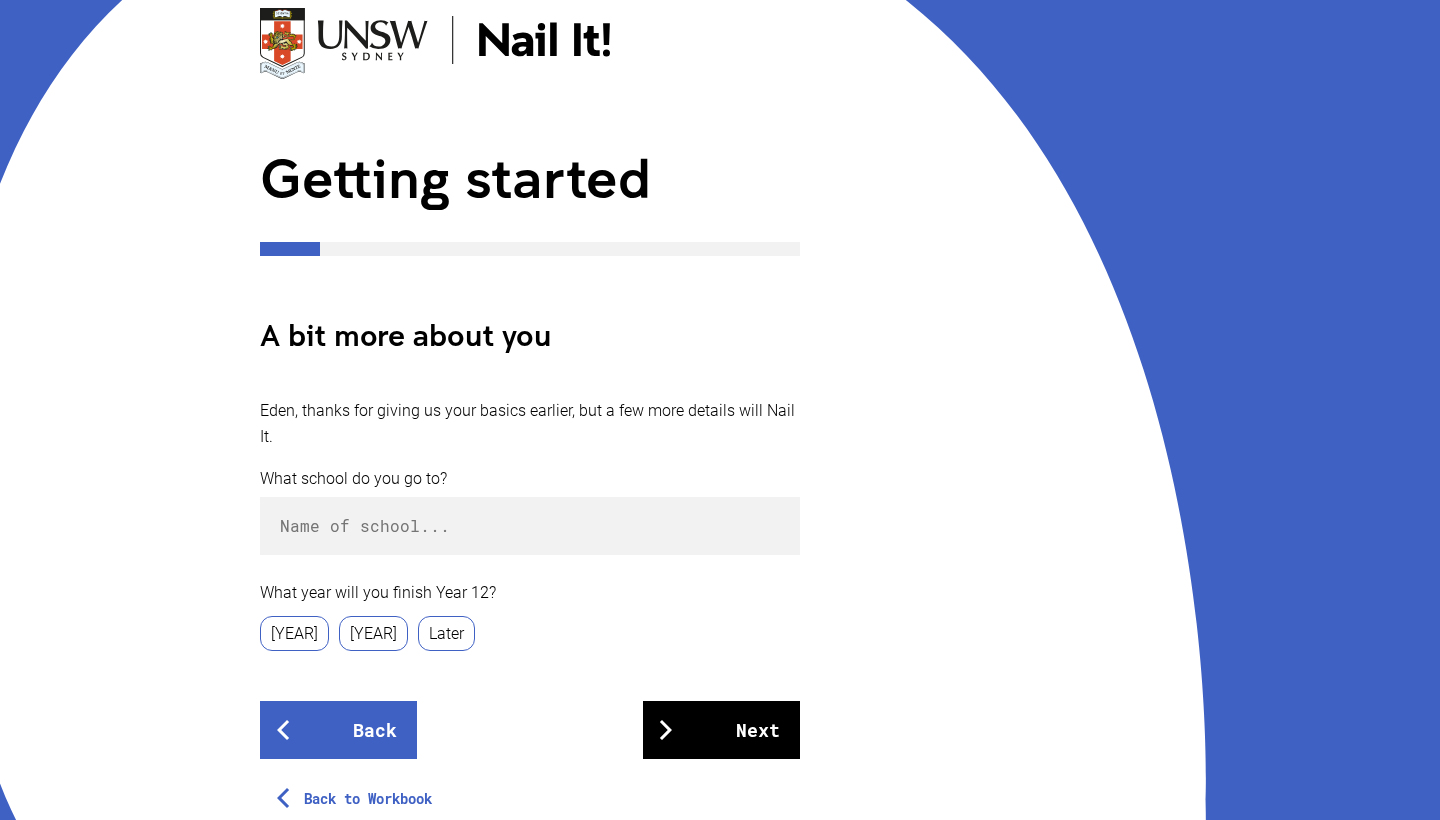 scroll, scrollTop: 0, scrollLeft: 0, axis: both 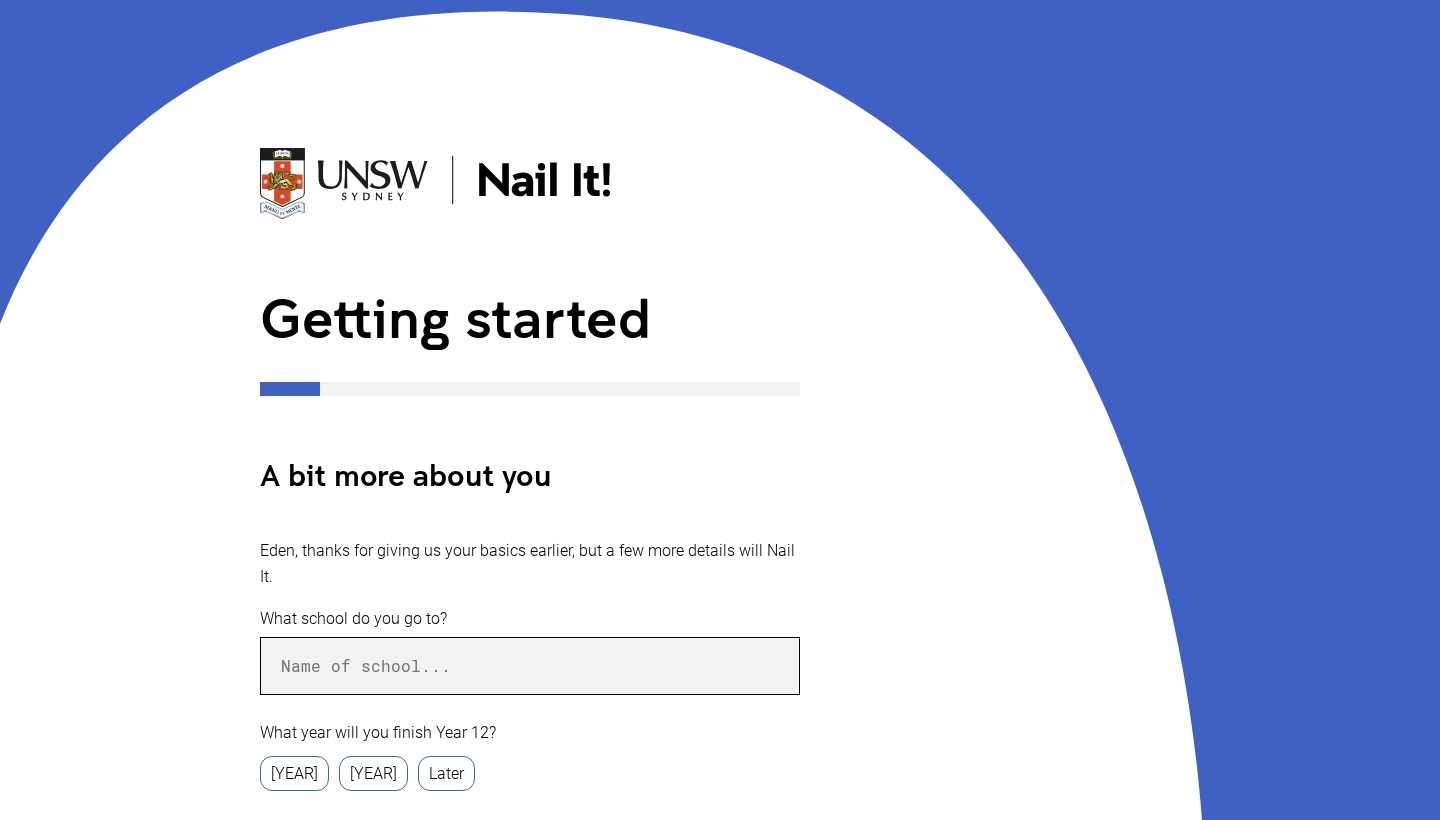 click at bounding box center [530, 666] 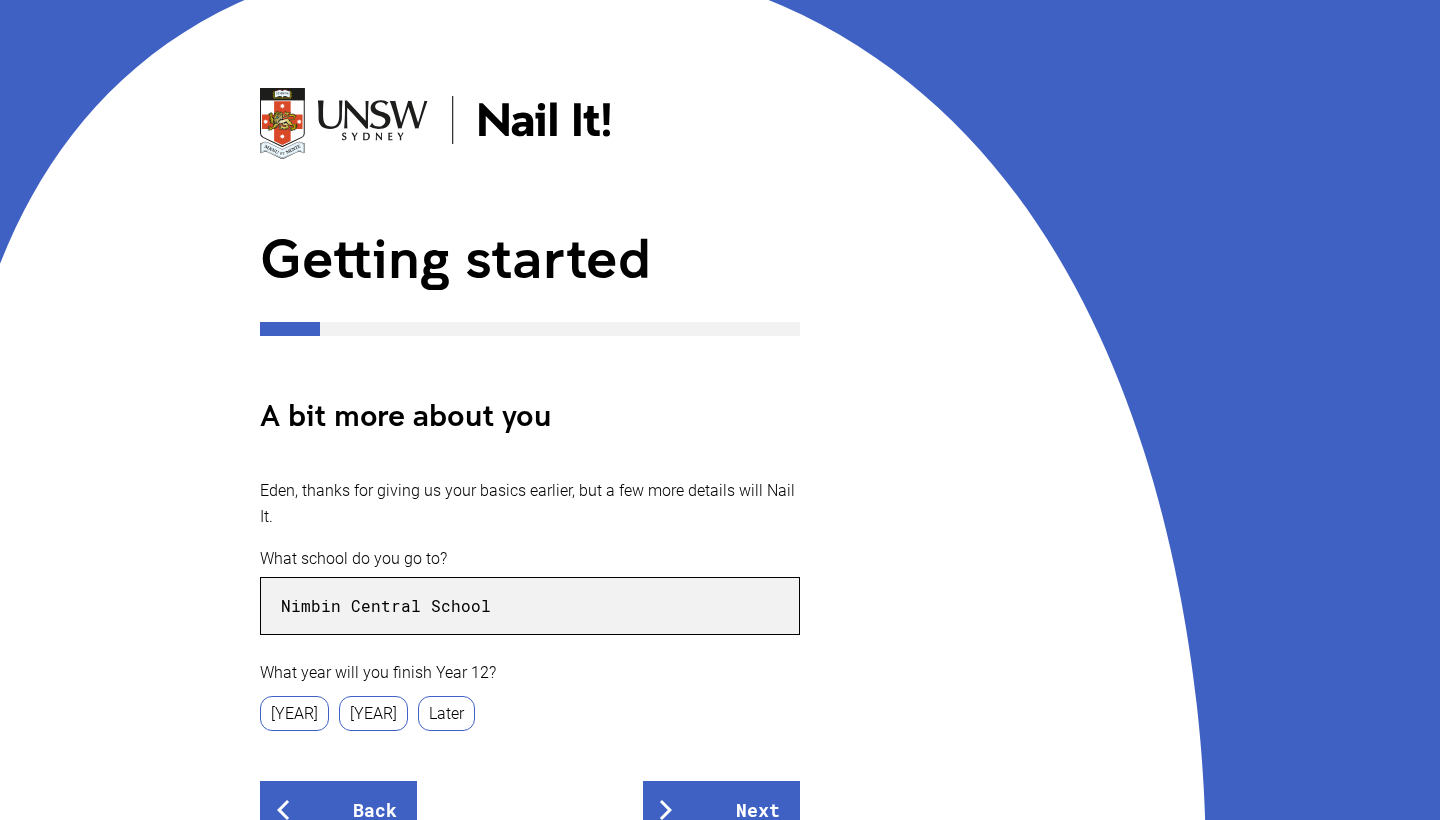 scroll, scrollTop: 97, scrollLeft: 0, axis: vertical 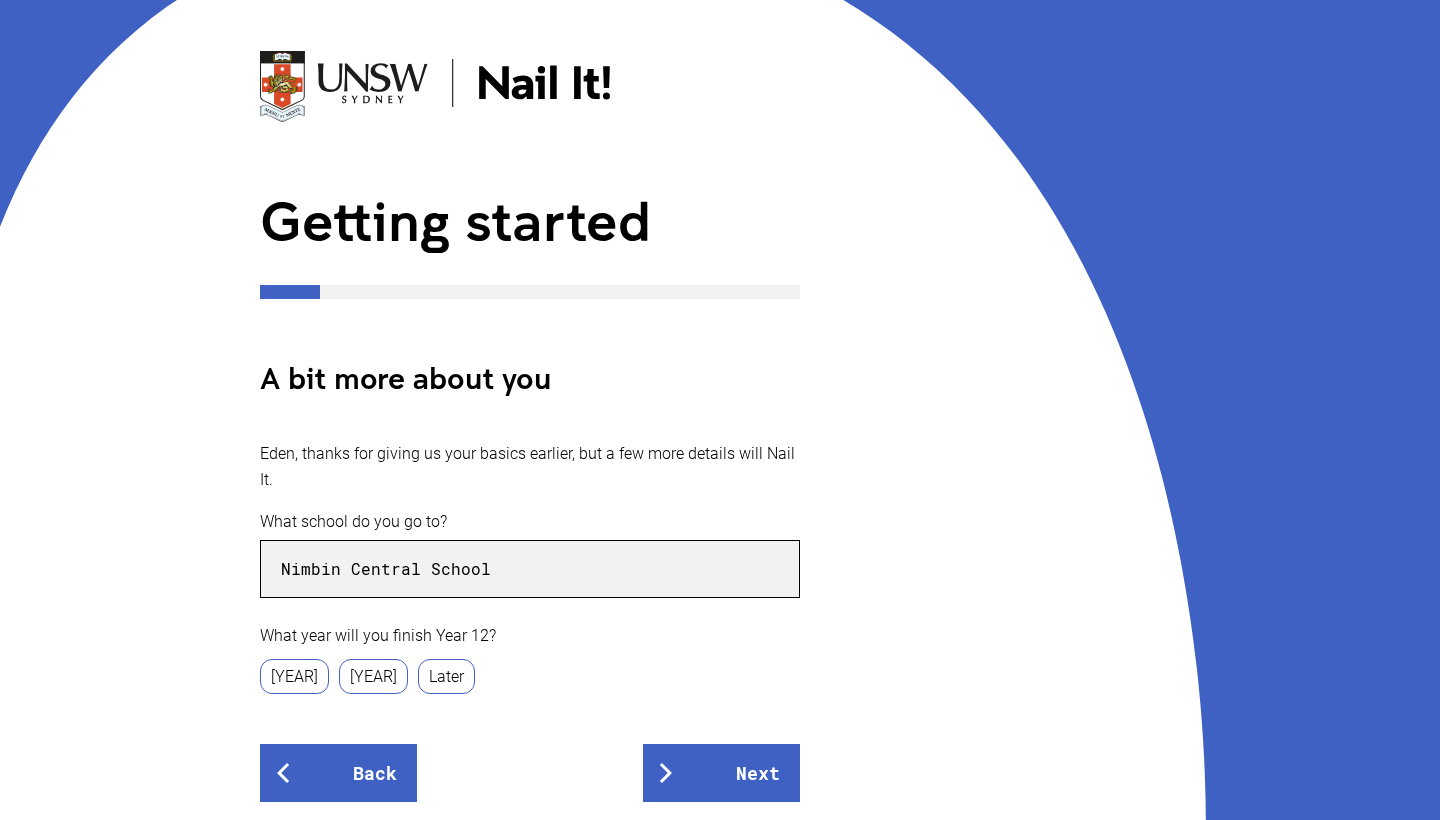 type on "Nimbin Central School" 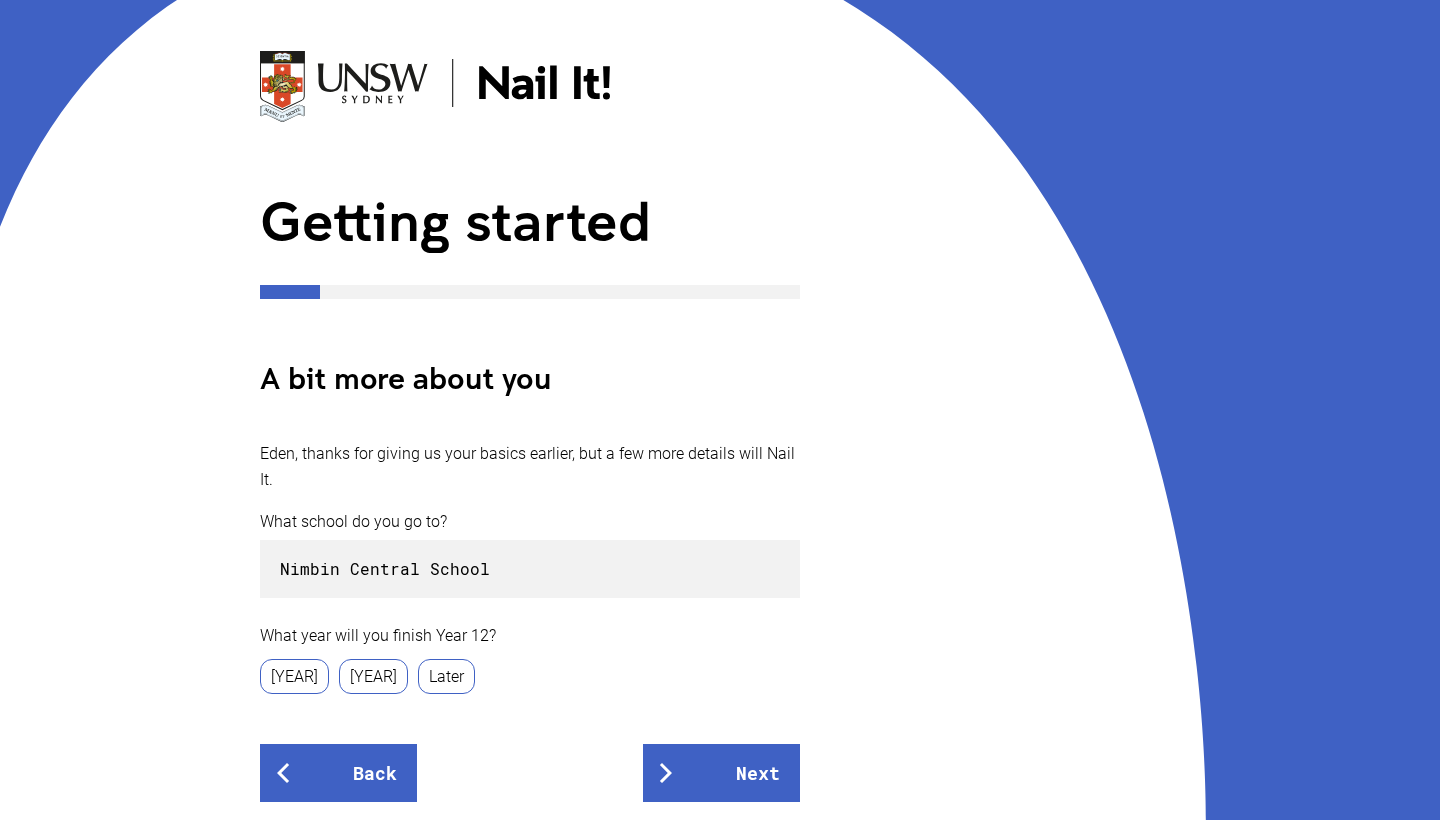 click on "[YEAR]" at bounding box center (294, 676) 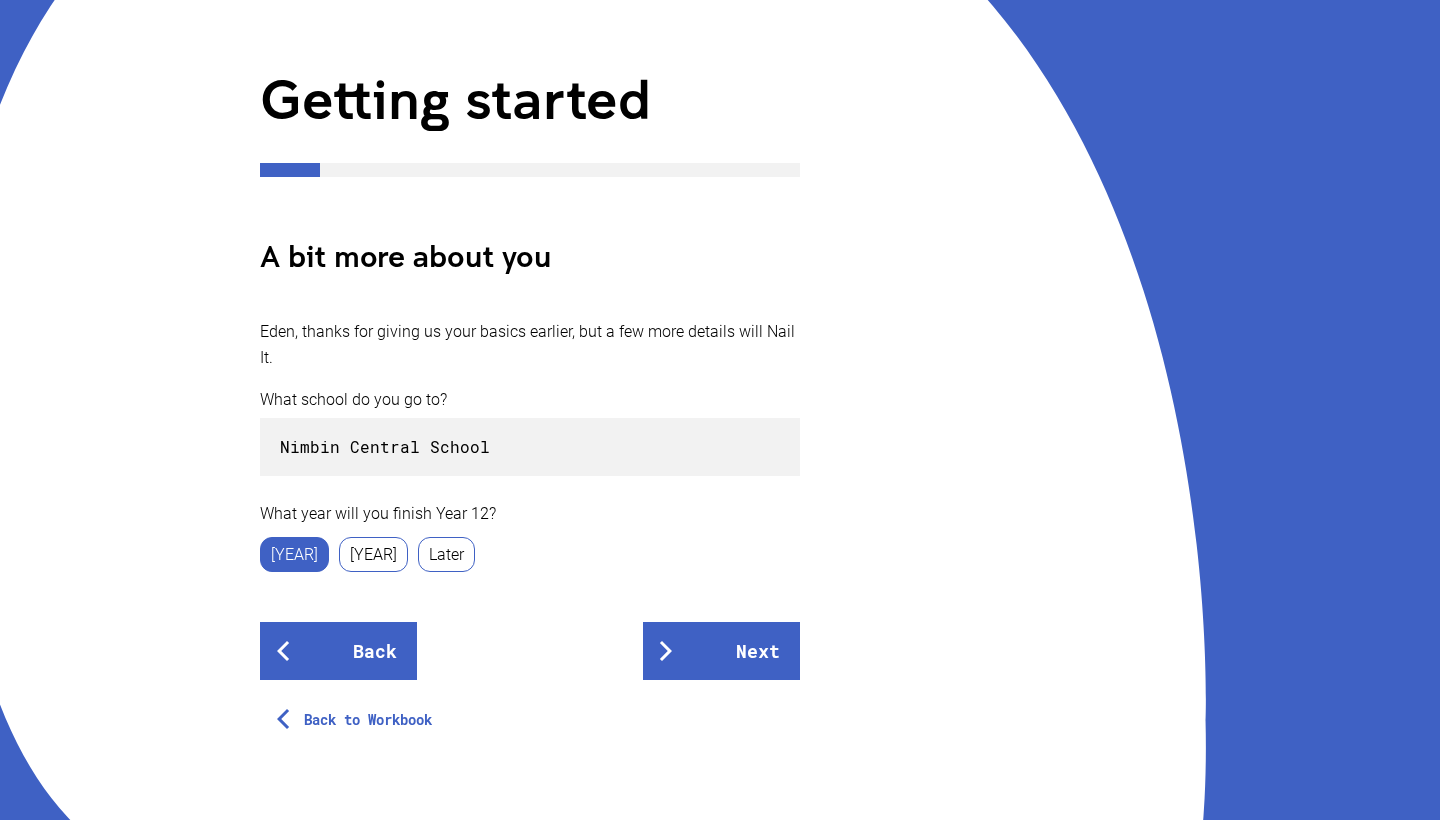 scroll, scrollTop: 375, scrollLeft: 0, axis: vertical 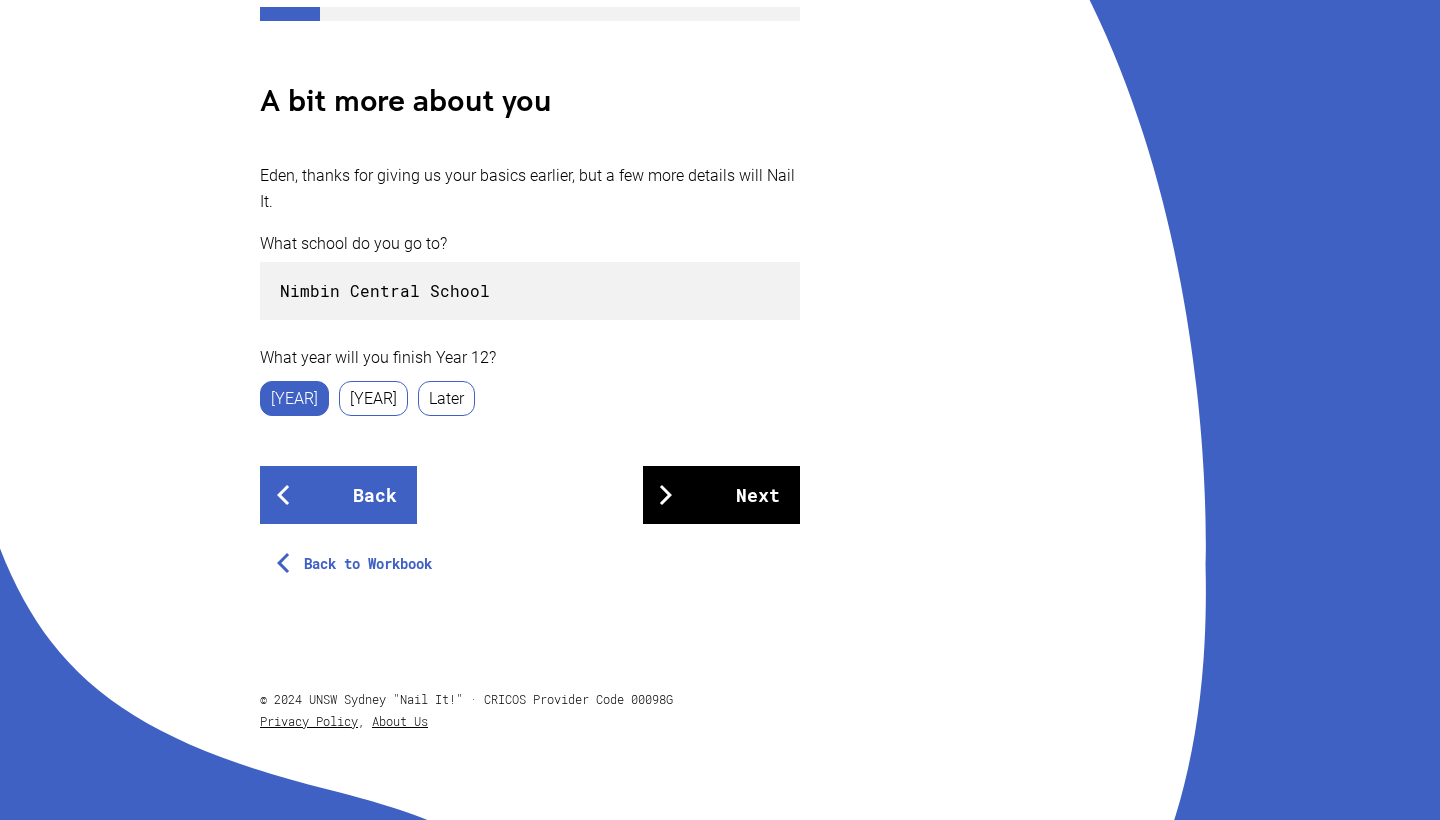 click on "Next" at bounding box center [721, 495] 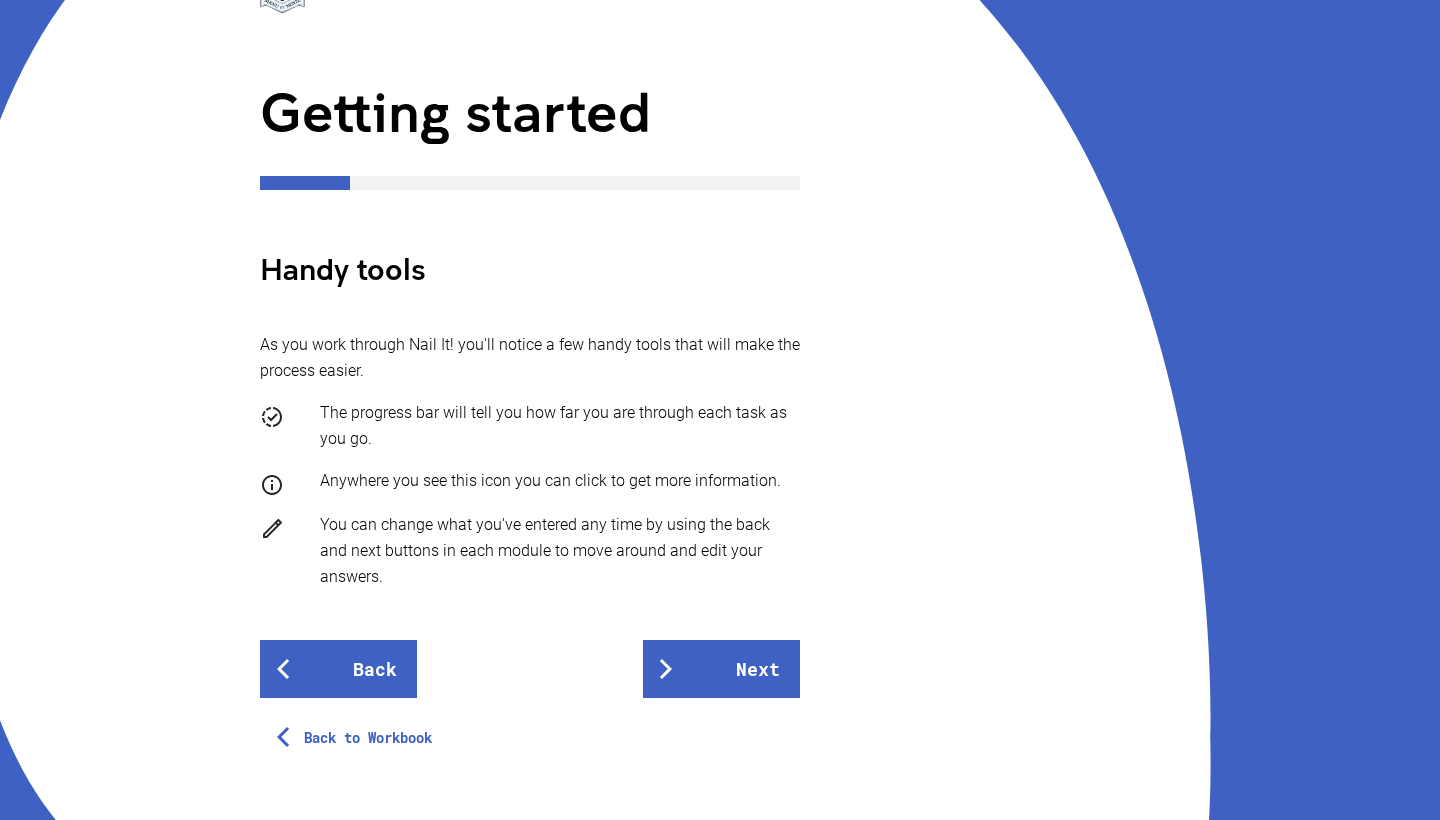 scroll, scrollTop: 207, scrollLeft: 0, axis: vertical 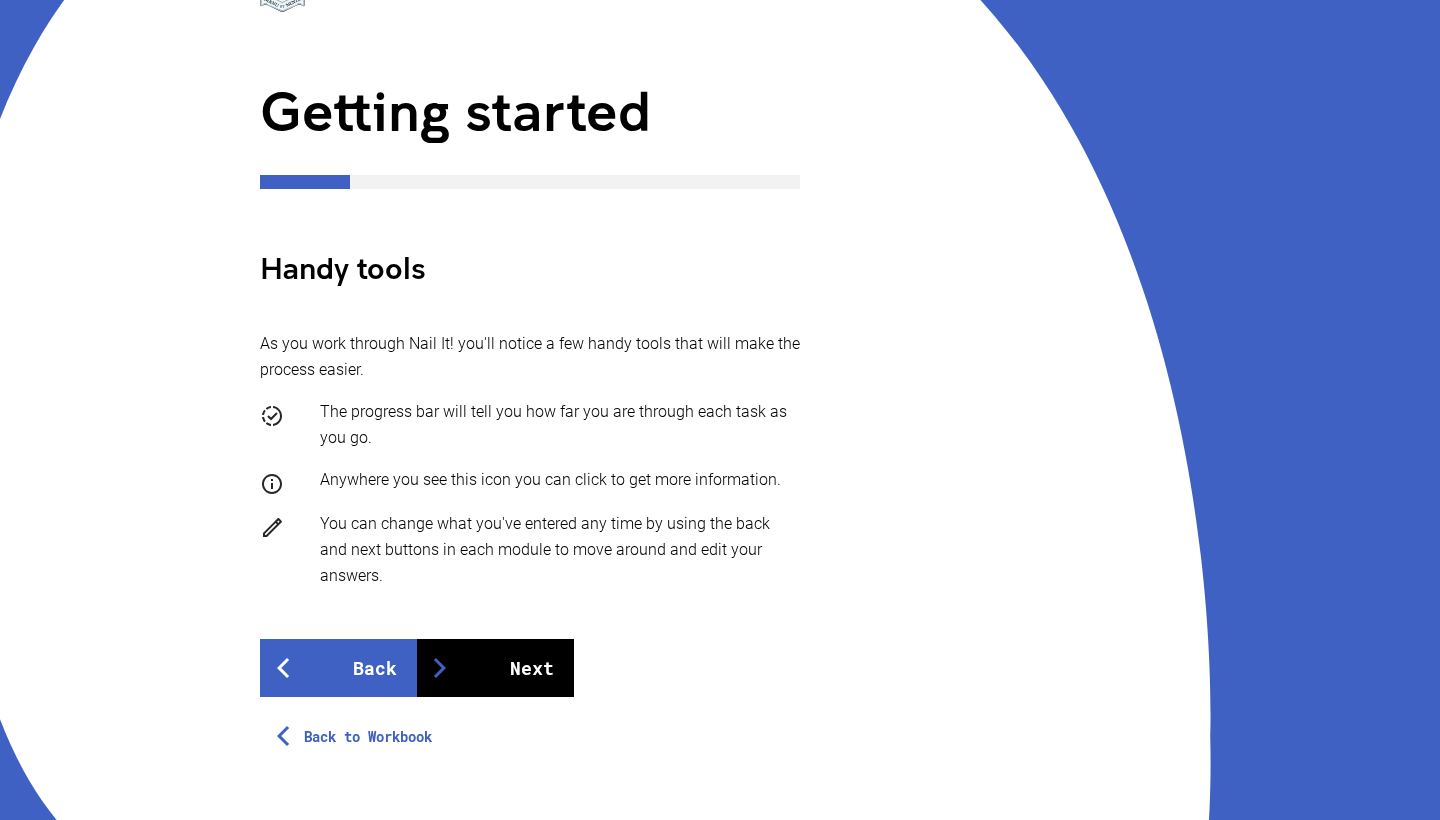 click on "Next" at bounding box center (495, 668) 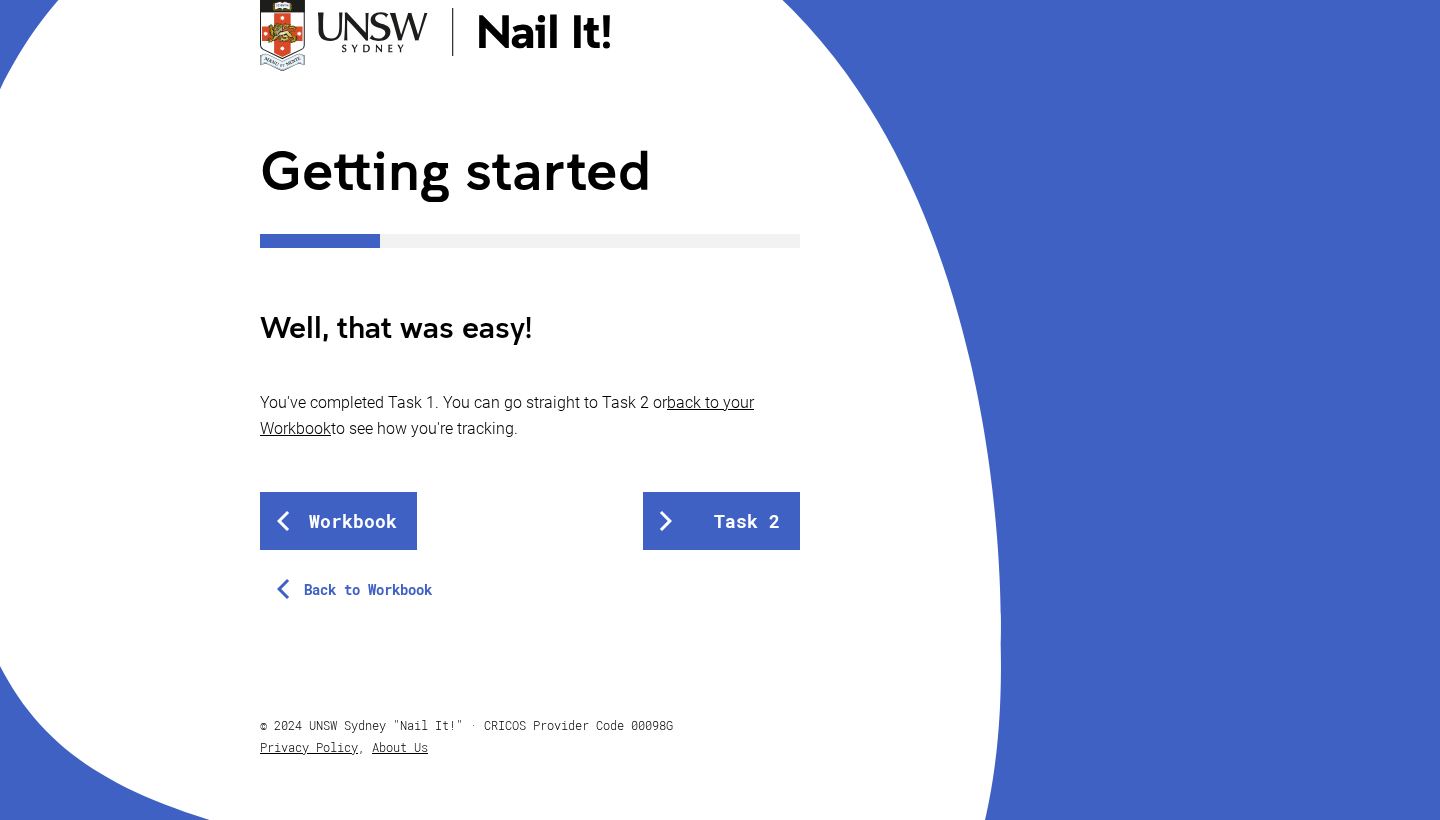 scroll, scrollTop: 154, scrollLeft: 0, axis: vertical 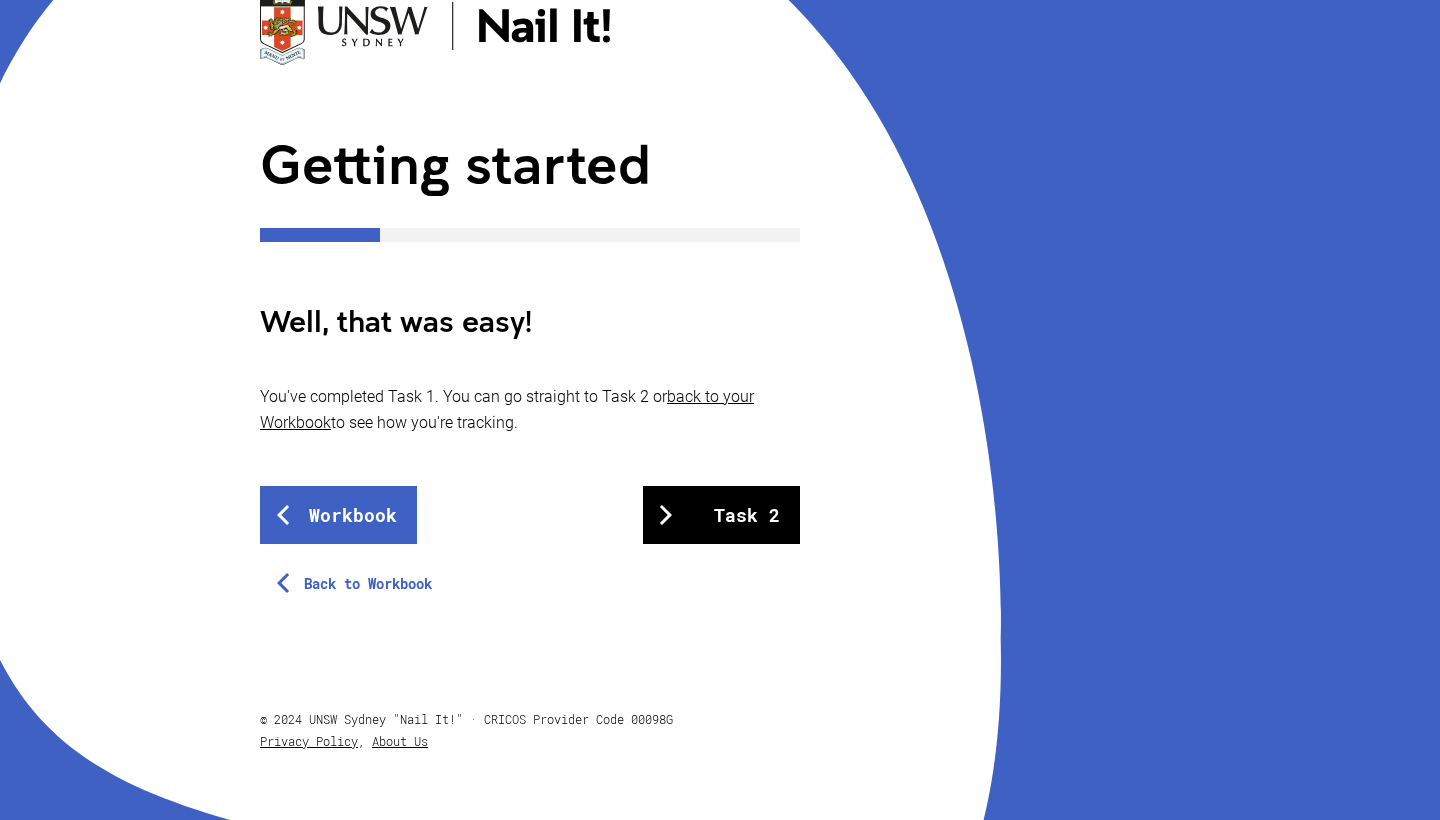 click on "Task 2" at bounding box center [721, 515] 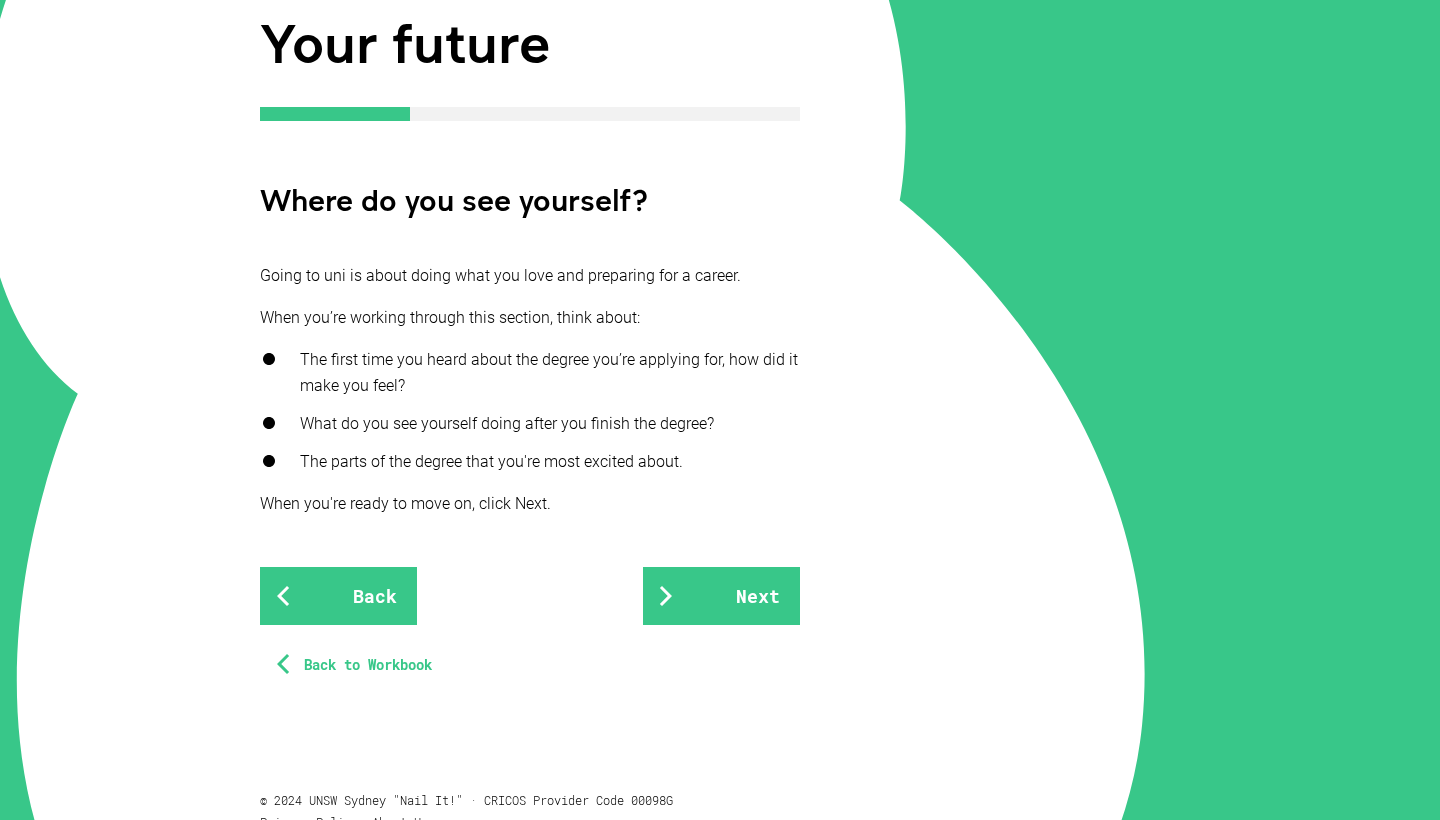 scroll, scrollTop: 295, scrollLeft: 0, axis: vertical 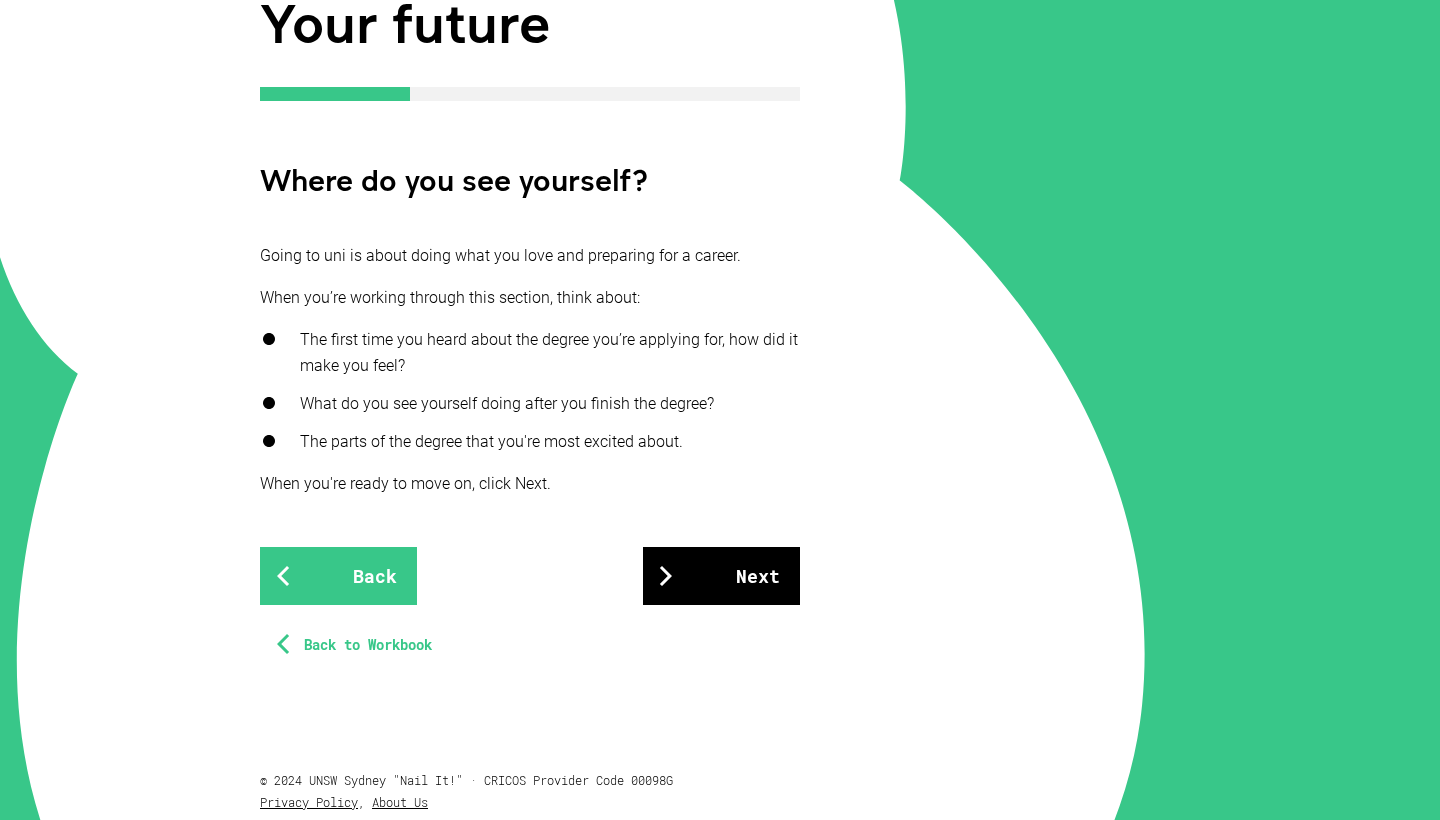 click on "Next" at bounding box center [721, 576] 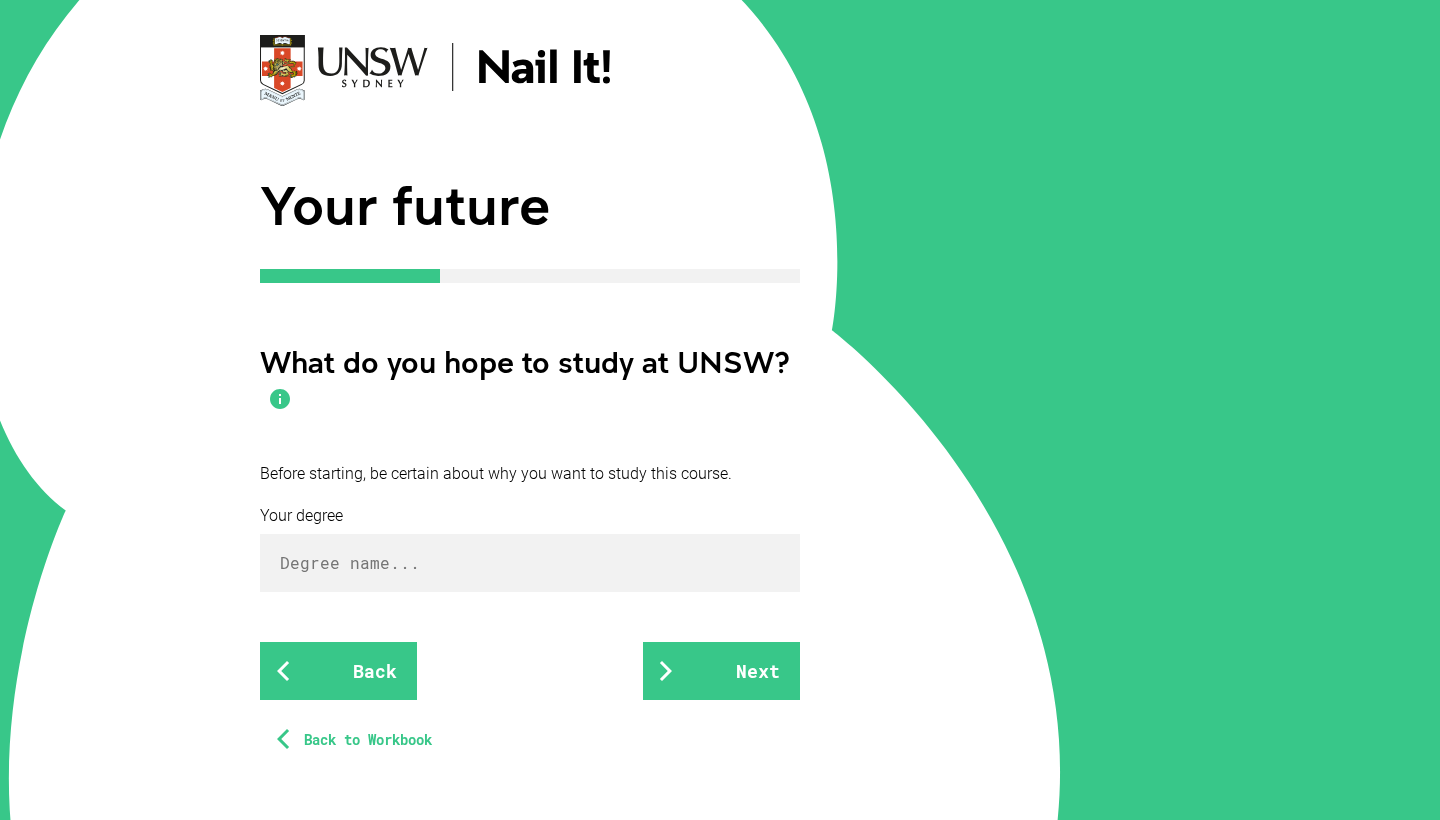 scroll, scrollTop: 117, scrollLeft: 0, axis: vertical 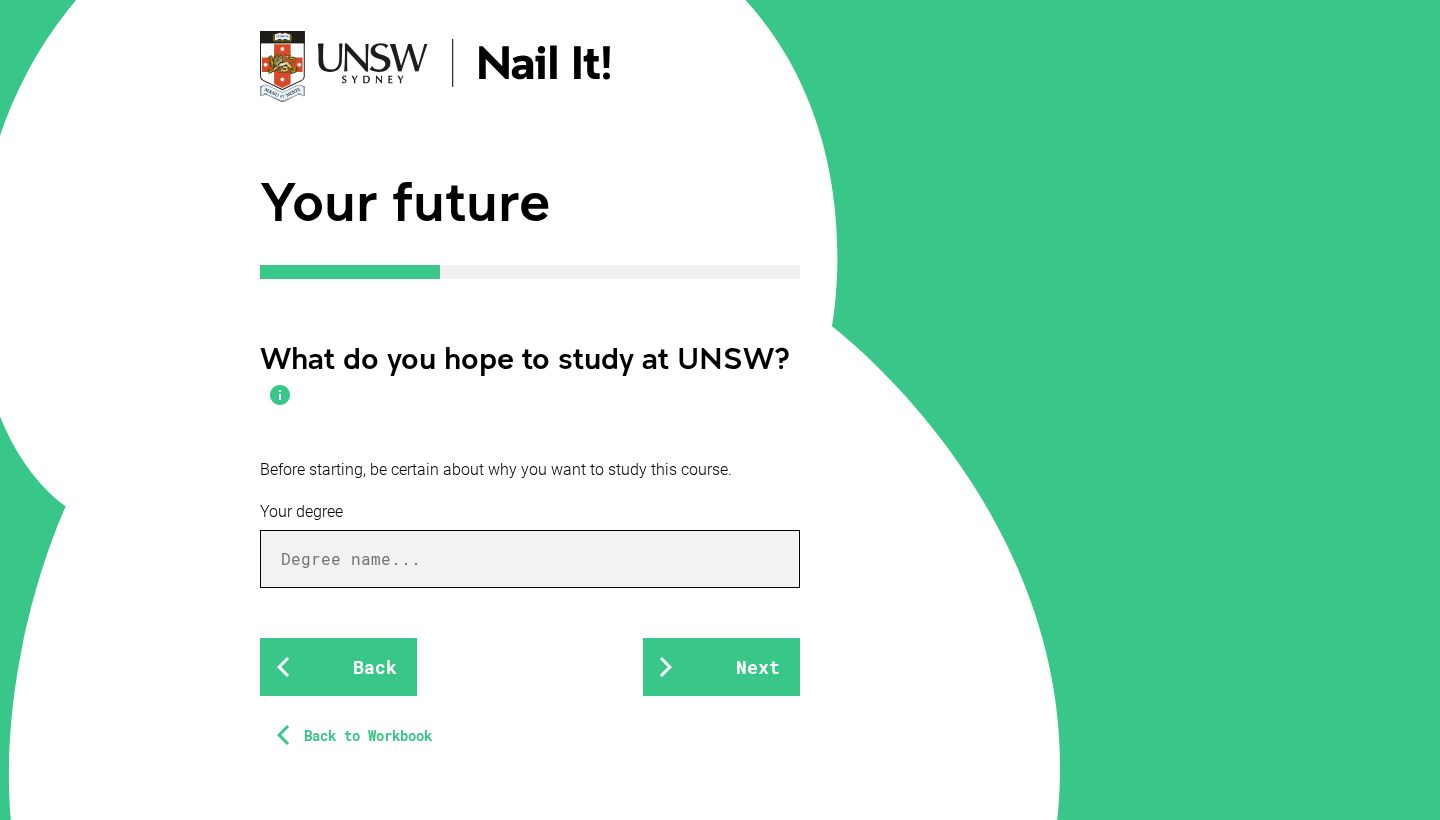 click at bounding box center [530, 559] 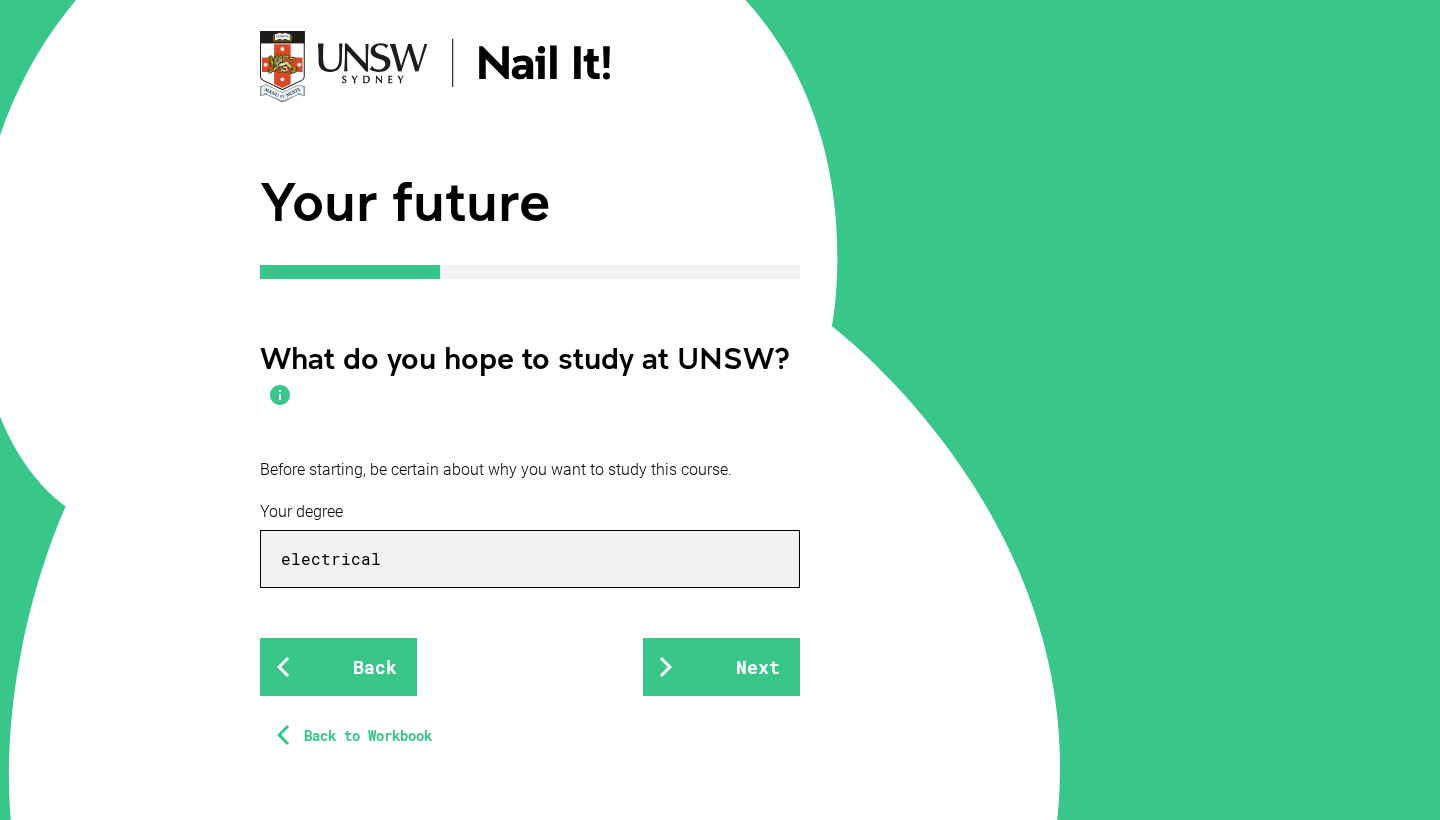 click on "electrical" at bounding box center (530, 559) 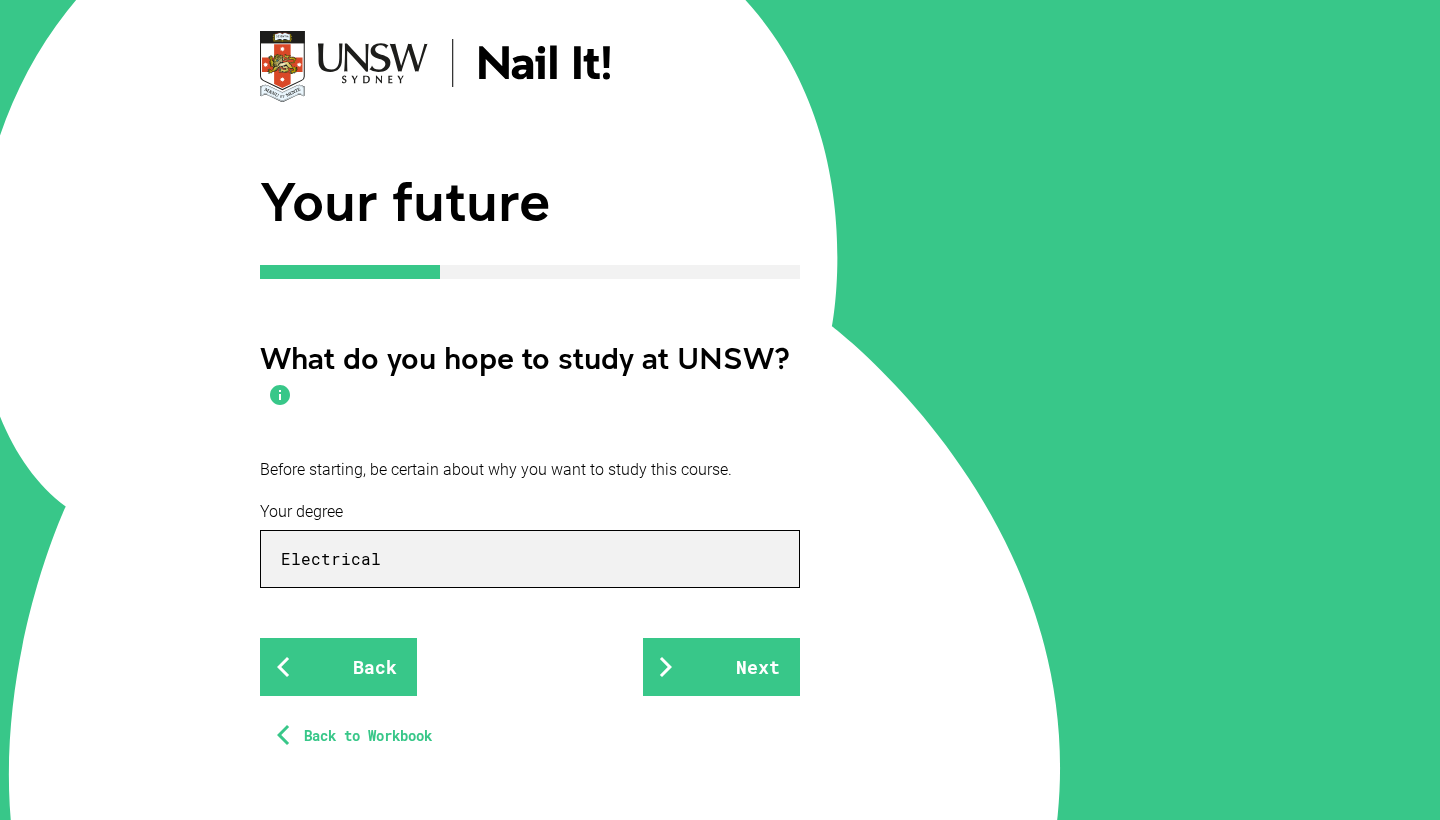 click on "Electrical" at bounding box center (530, 559) 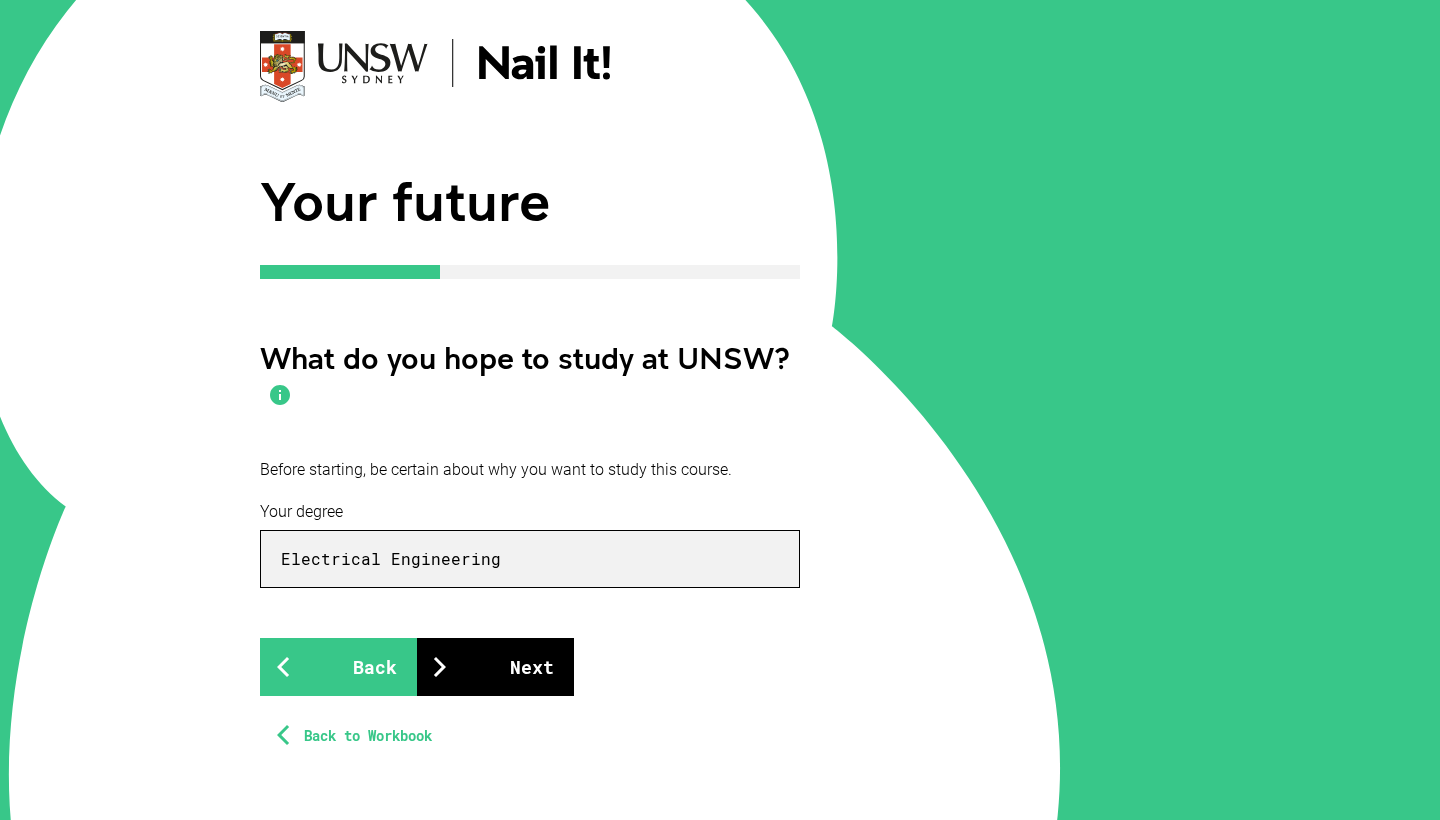 type on "Electrical Engineering" 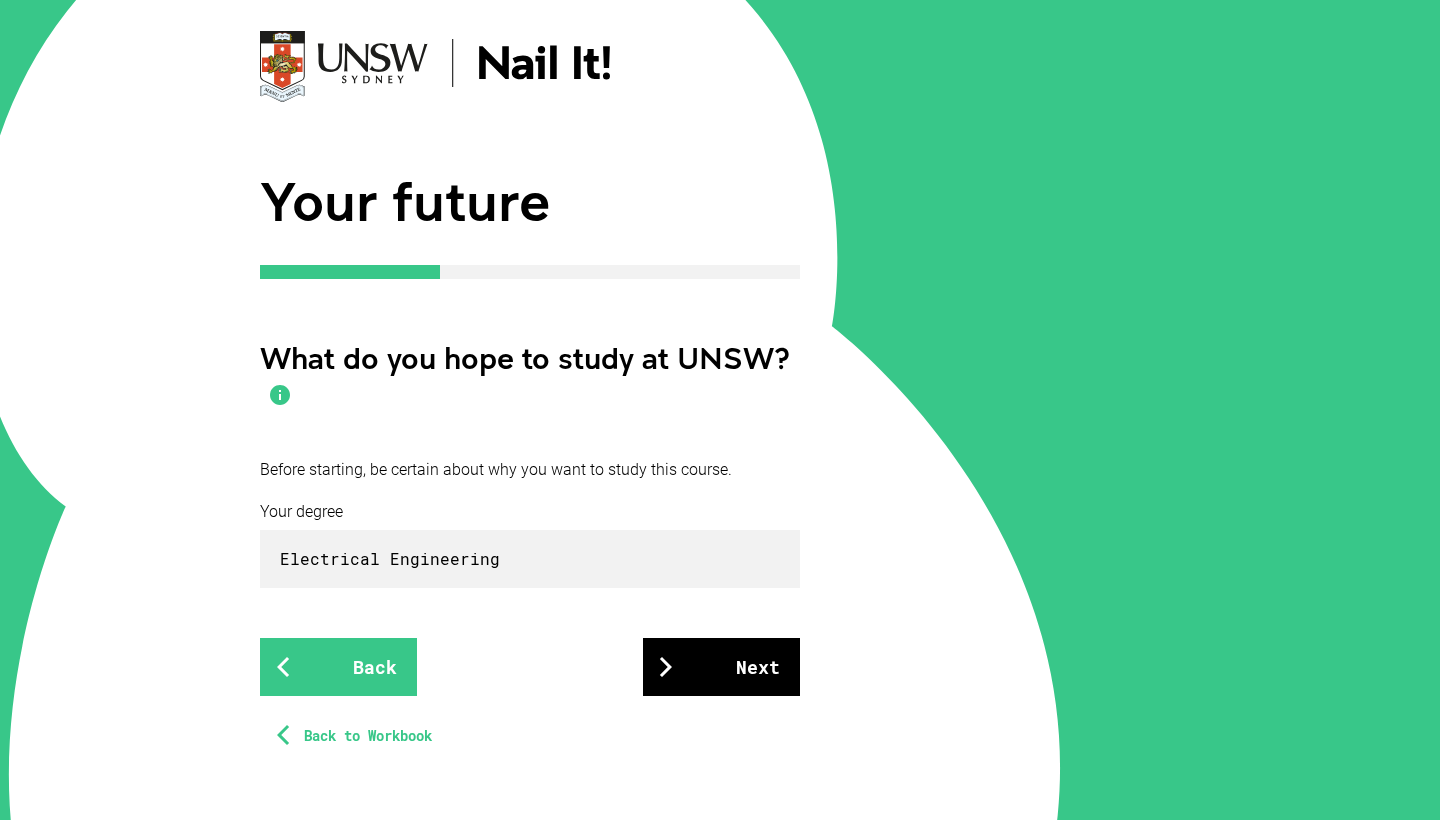 click on "Next" at bounding box center [721, 667] 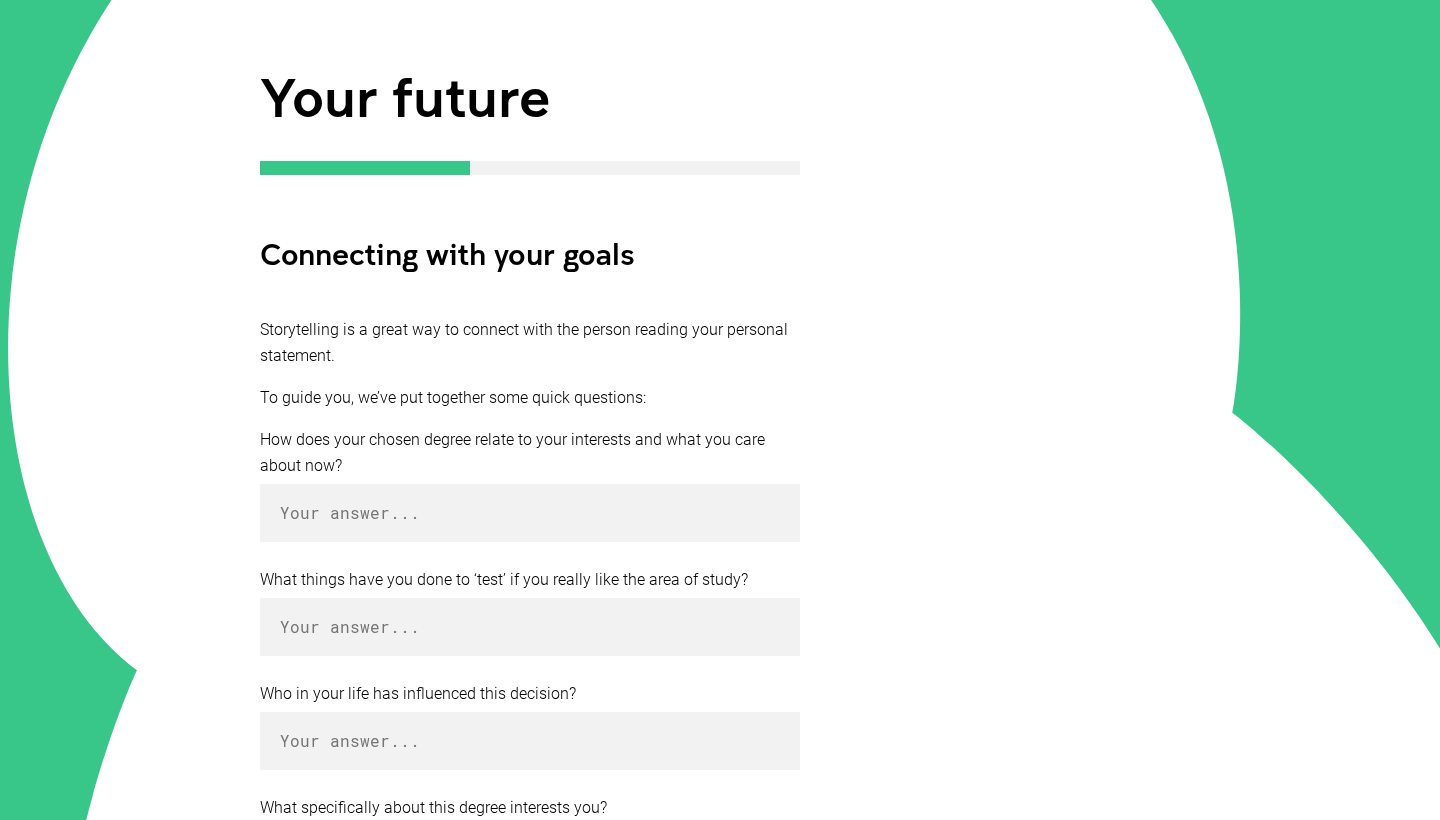 scroll, scrollTop: 224, scrollLeft: 0, axis: vertical 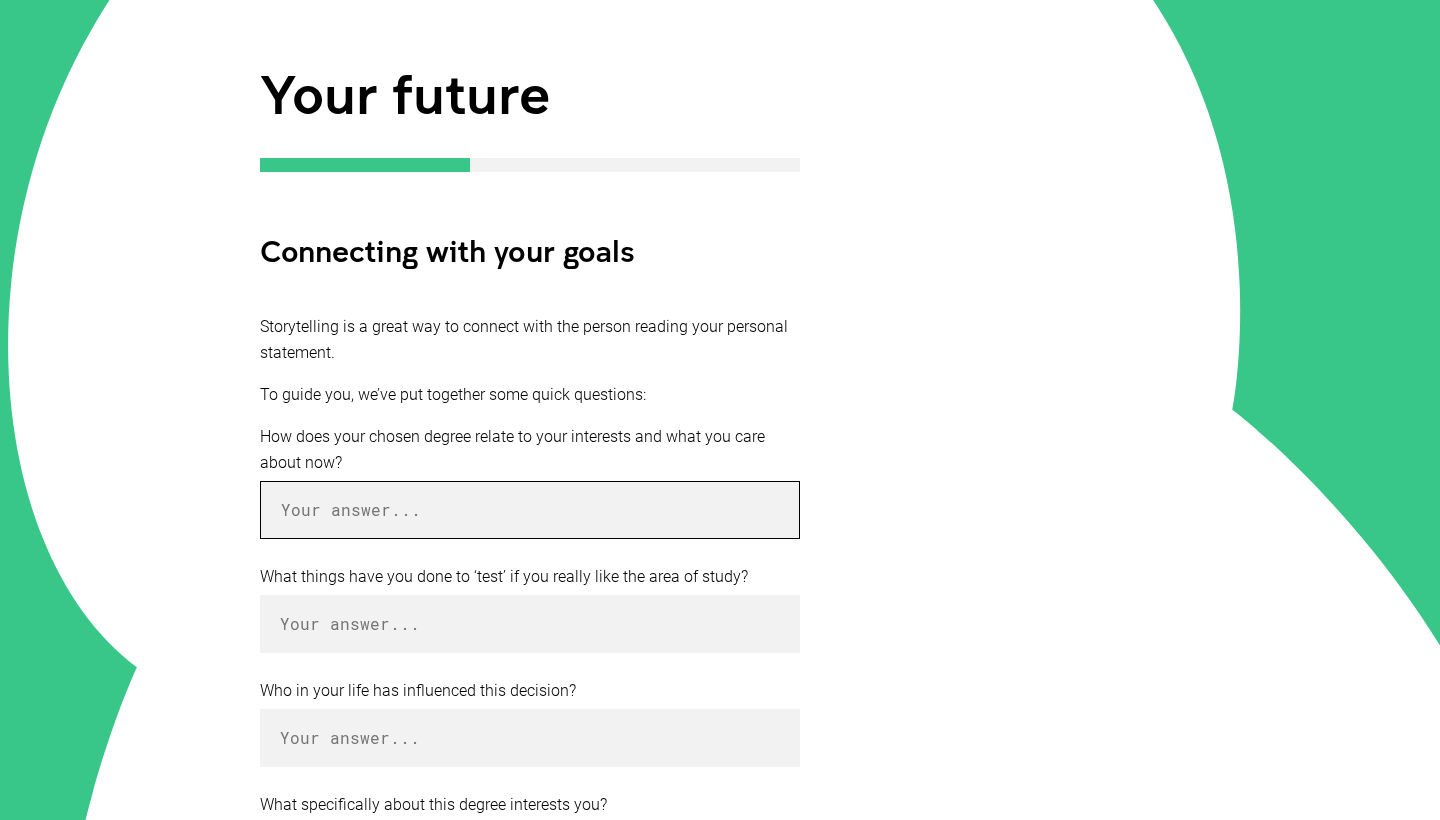 click at bounding box center [530, 510] 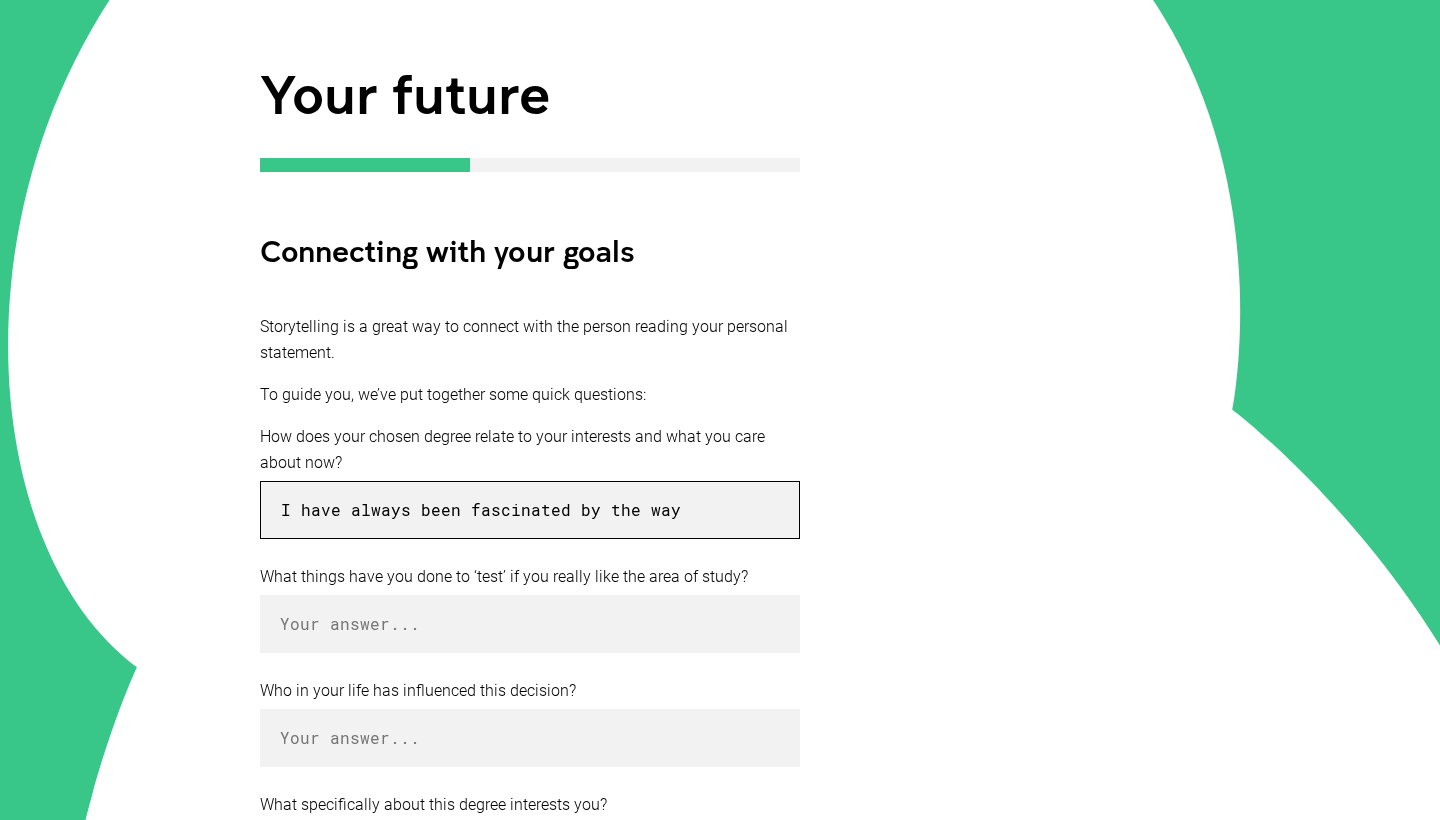 type on "I have always been fascinated by the way." 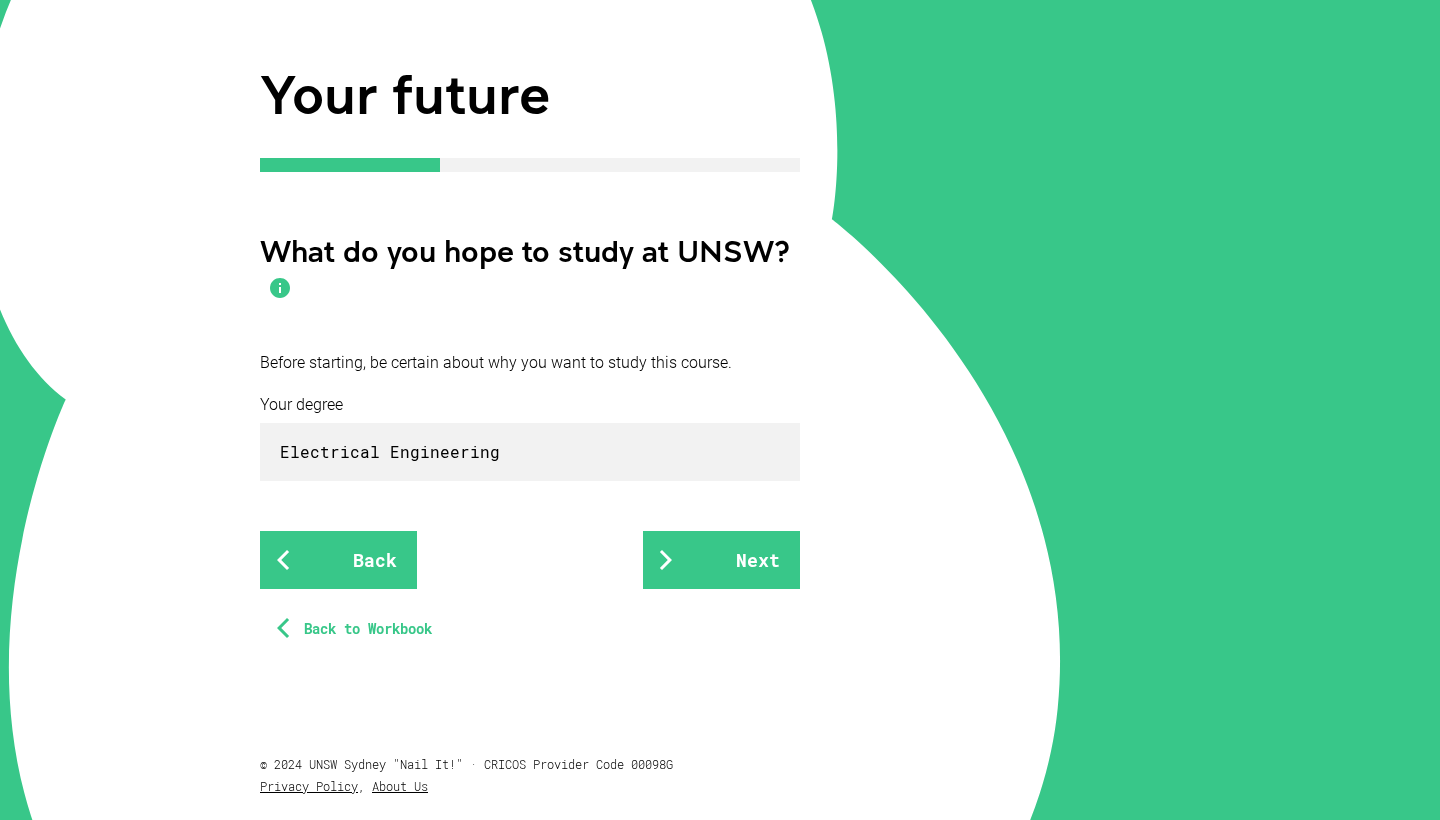 scroll, scrollTop: 117, scrollLeft: 0, axis: vertical 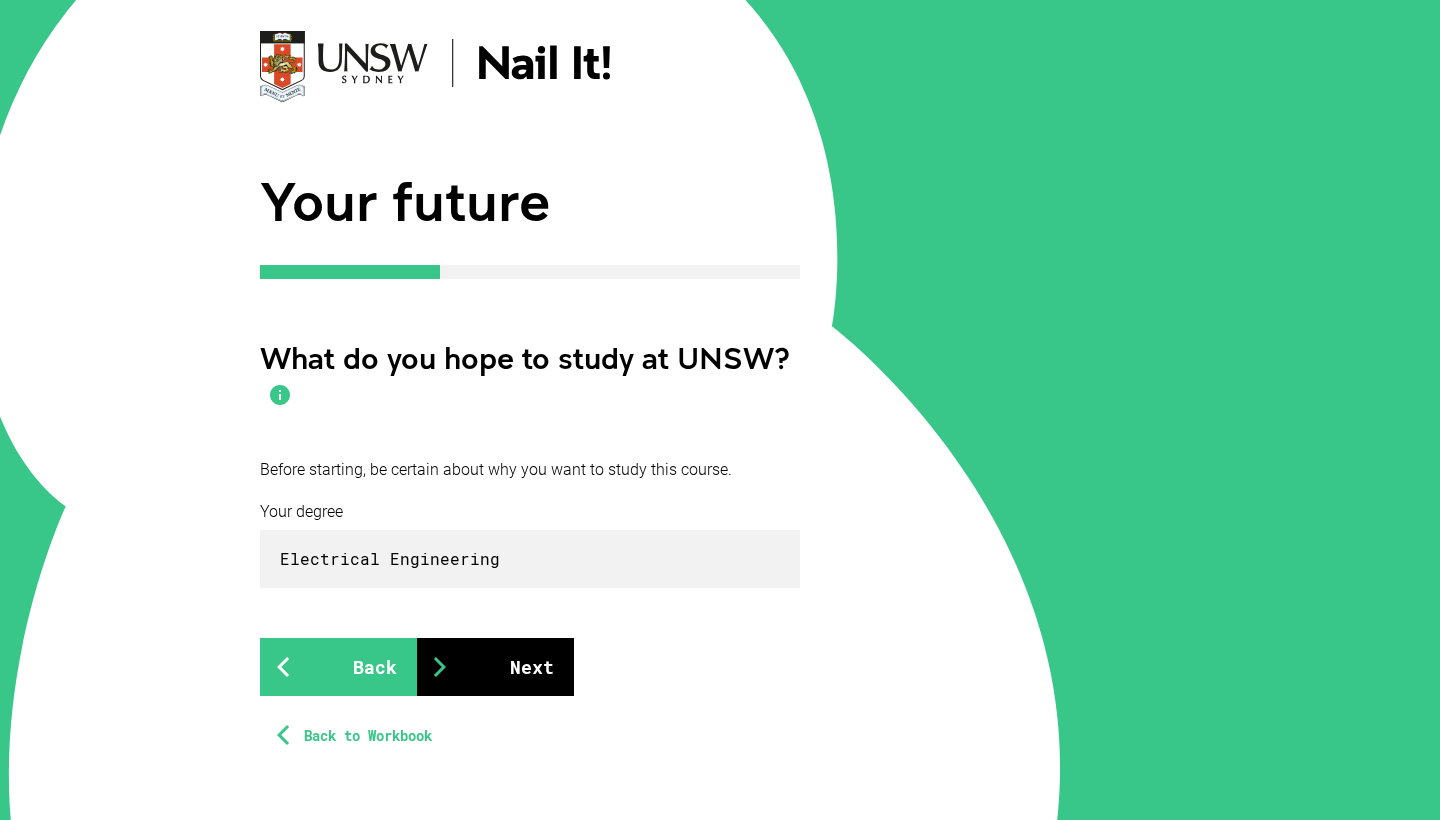 click on "Next" at bounding box center (495, 667) 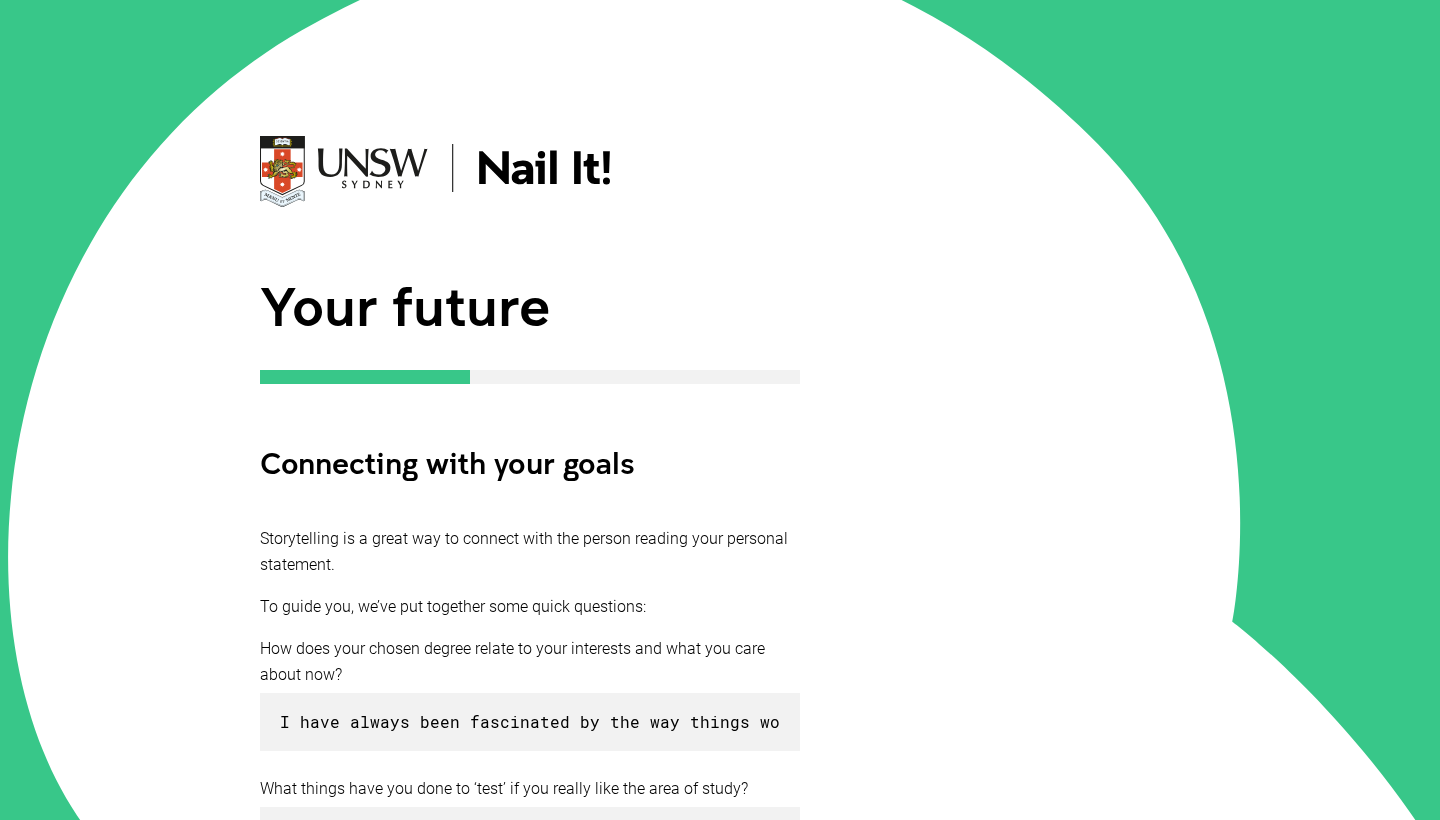 scroll, scrollTop: 153, scrollLeft: 0, axis: vertical 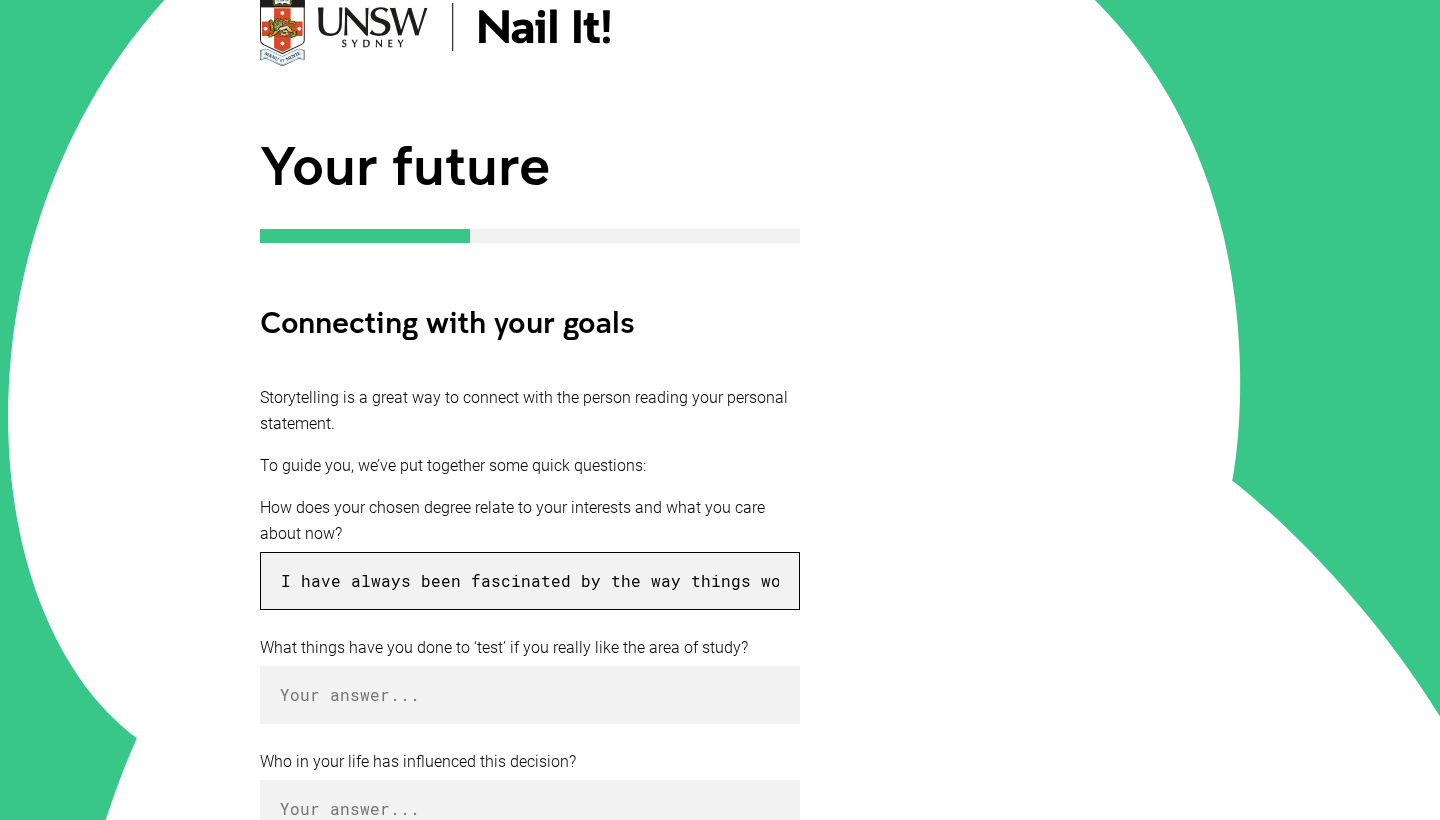 click on "I have always been fascinated by the way things work within a system," at bounding box center (530, 581) 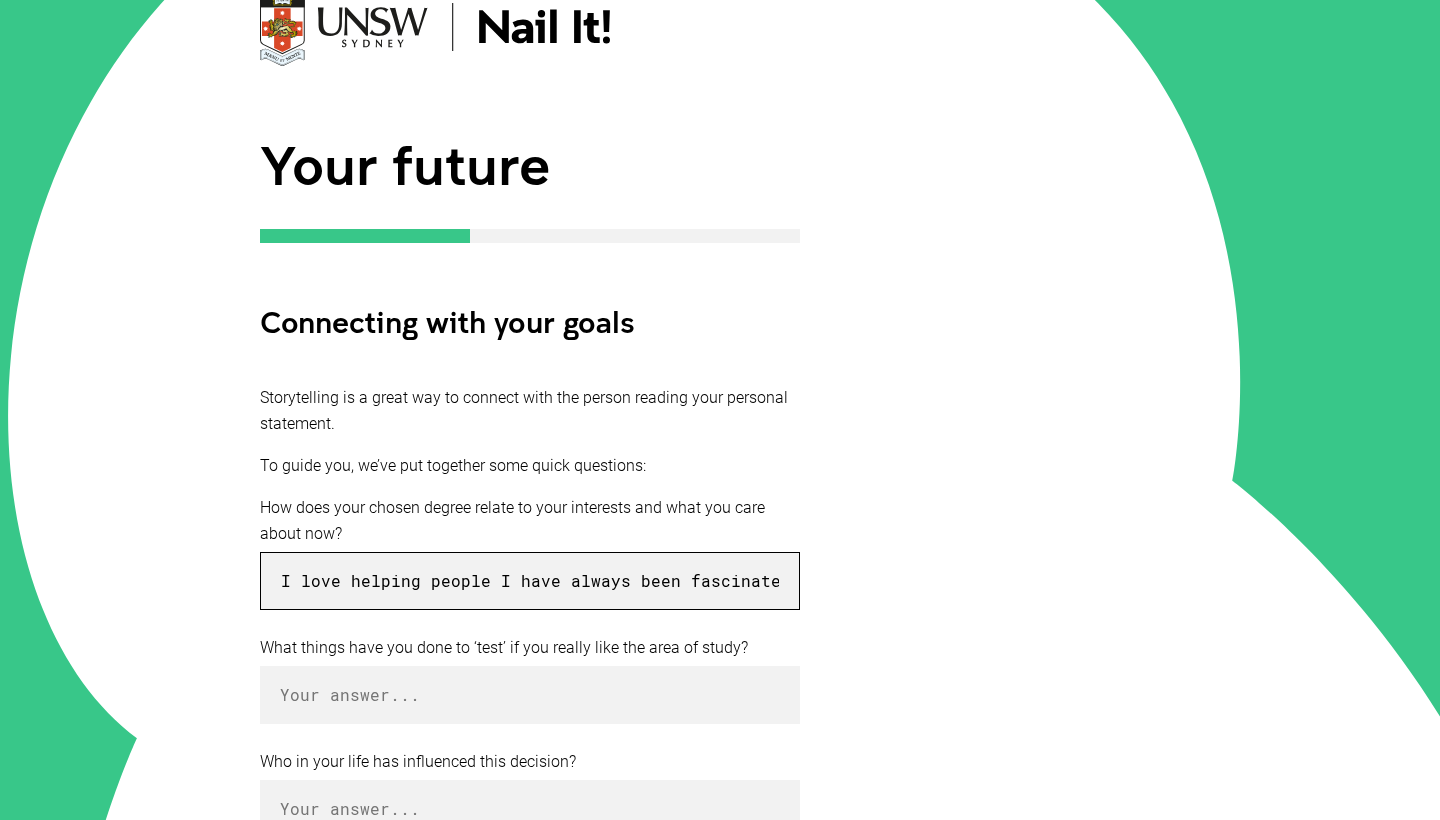 click on "I love helping people I have always been fascinated by the way things work within a system," at bounding box center (530, 581) 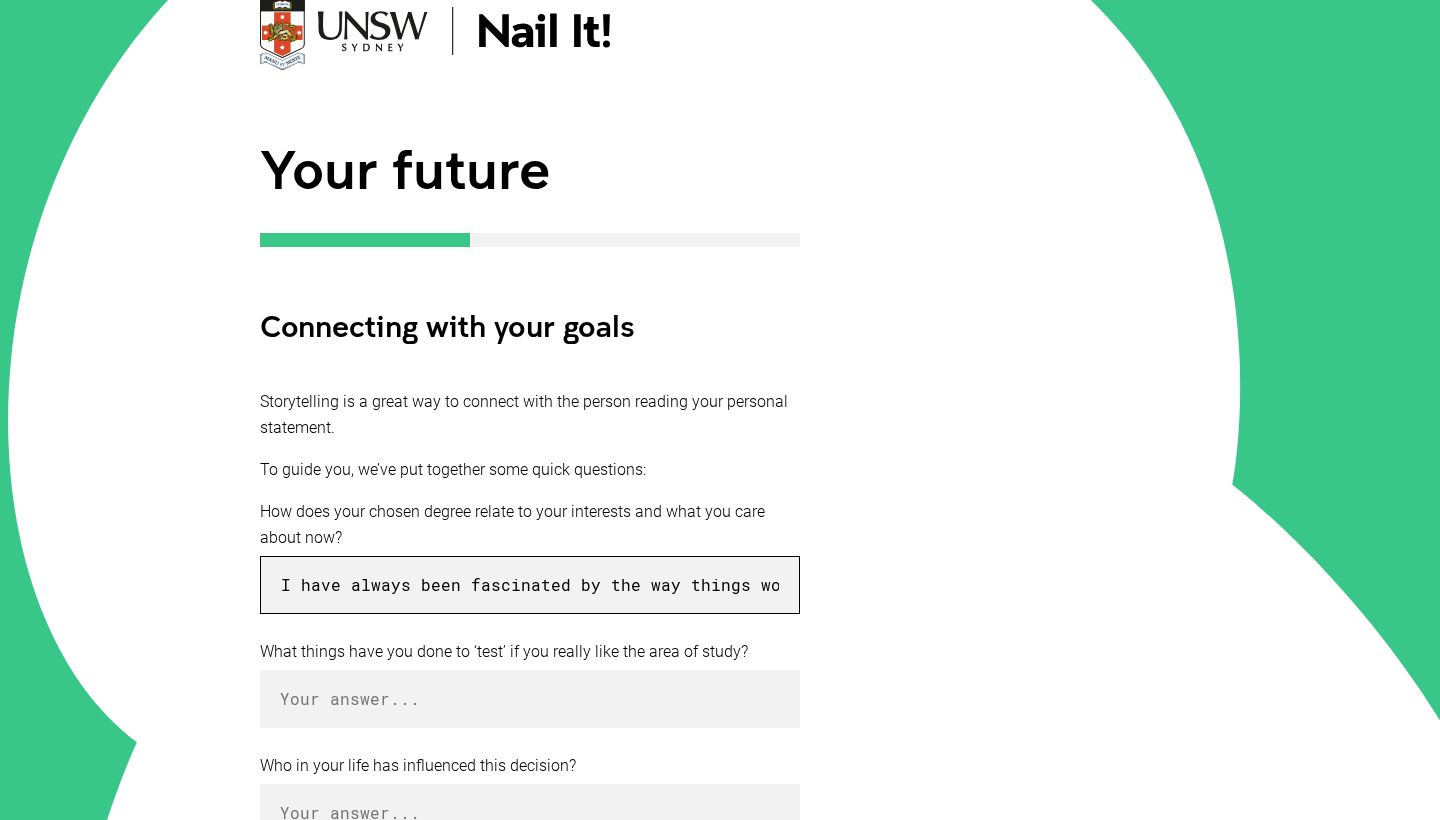 scroll, scrollTop: 153, scrollLeft: 1, axis: both 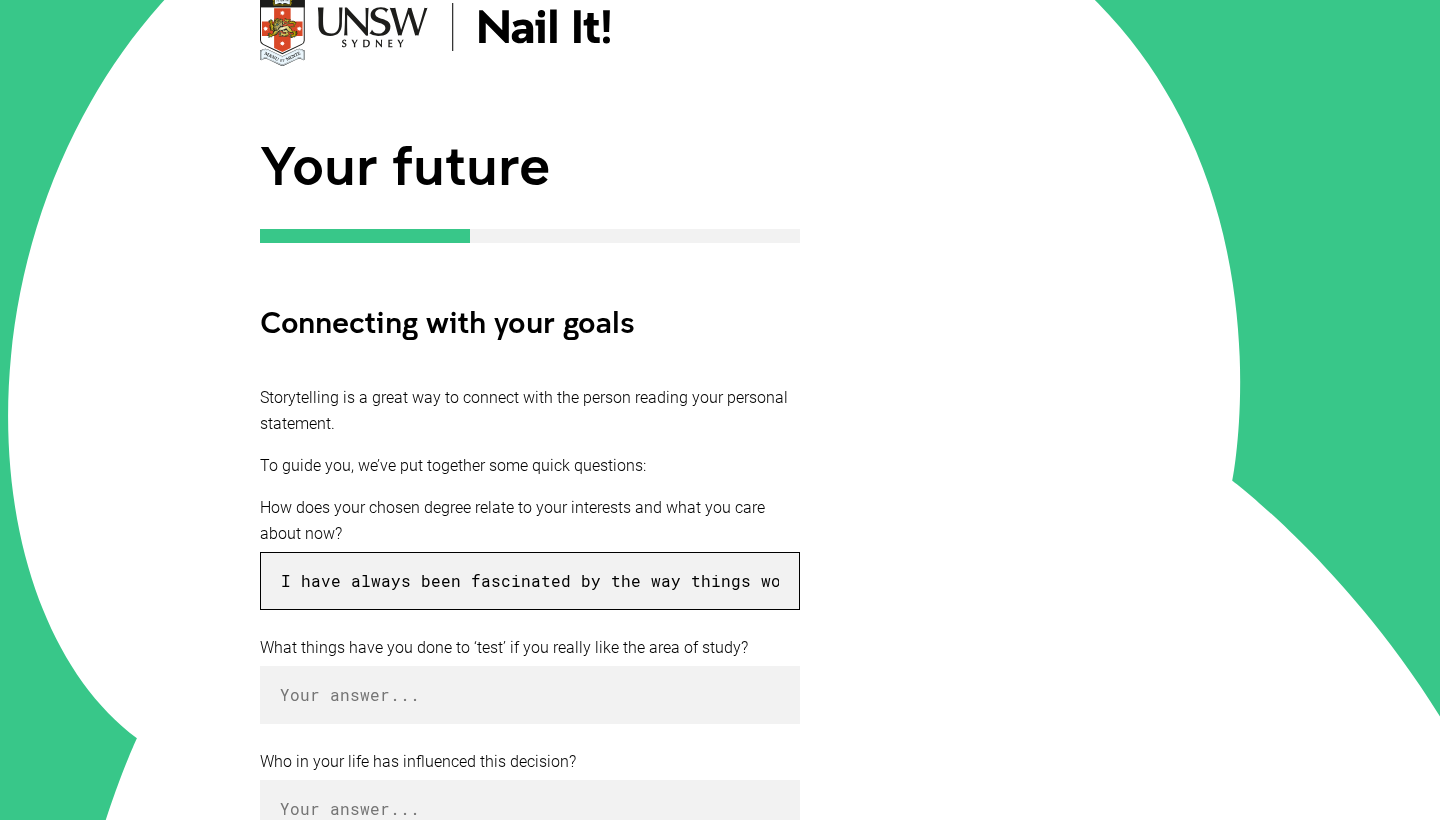 click on "I have always been fascinated by the way things work within a system," at bounding box center [530, 581] 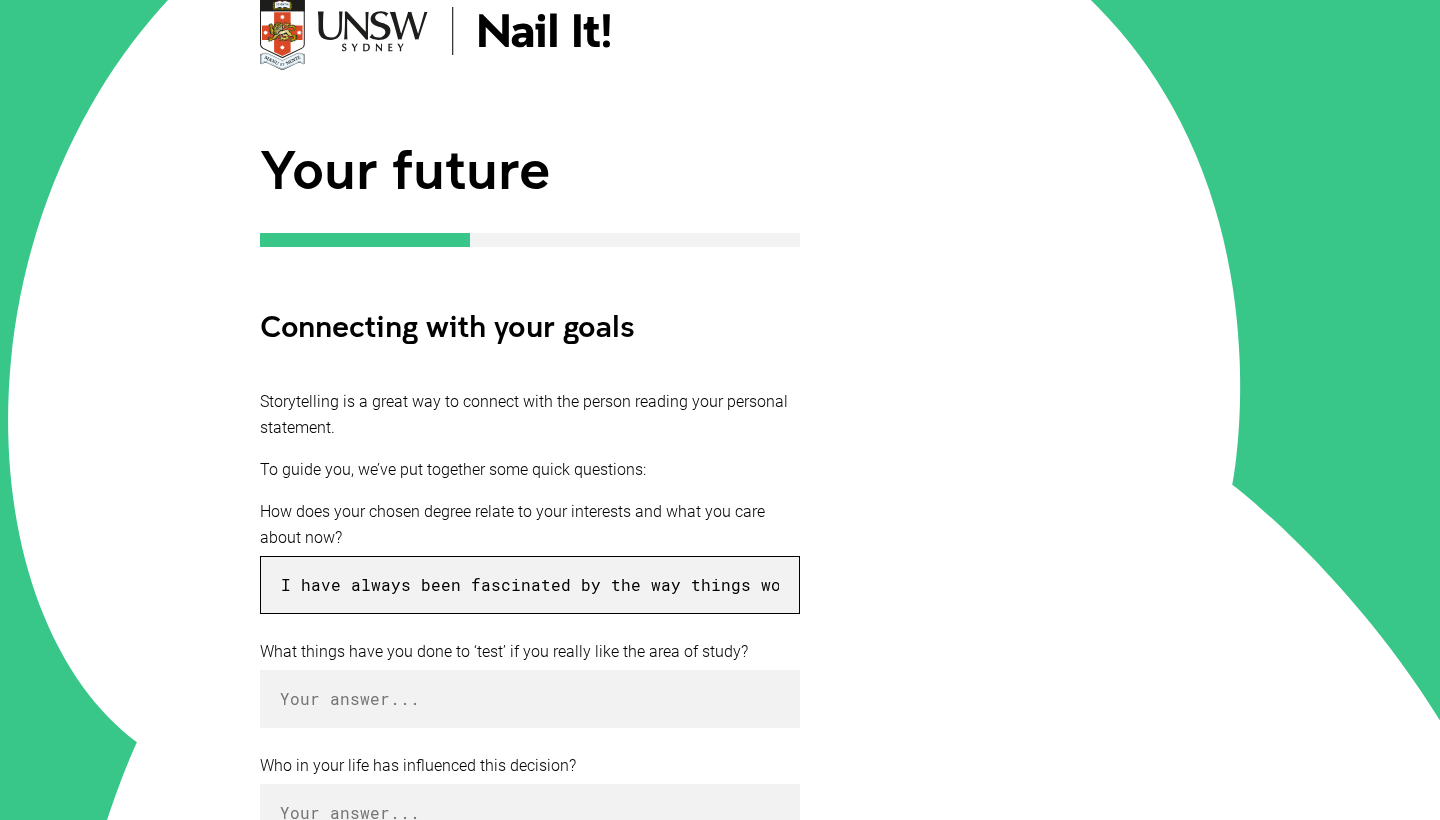 scroll, scrollTop: 149, scrollLeft: 0, axis: vertical 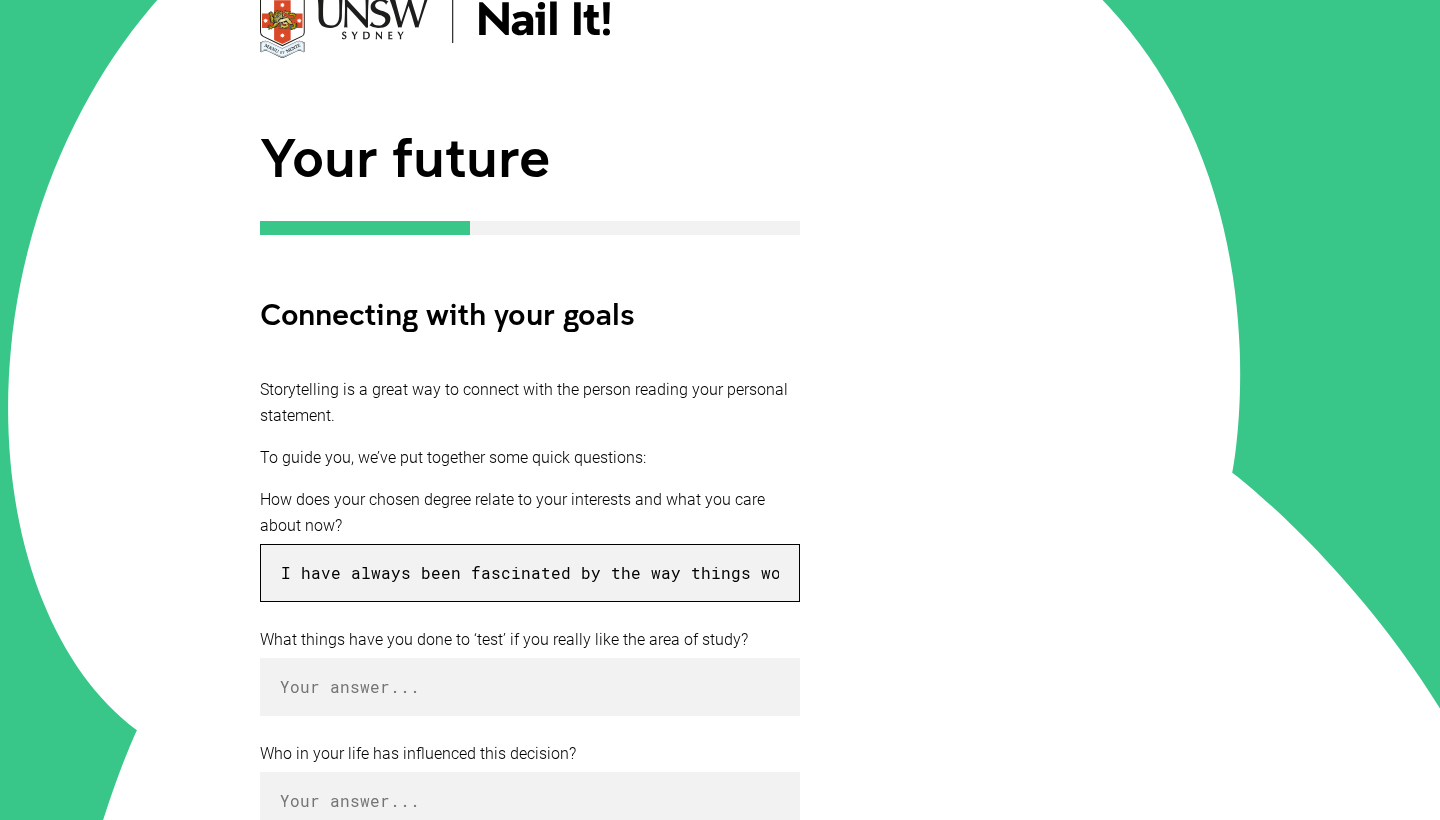 type on "I have always been fascinated by the way things work, whether that be the stray ball point pen that I found laying around at the age of four, for which I was." 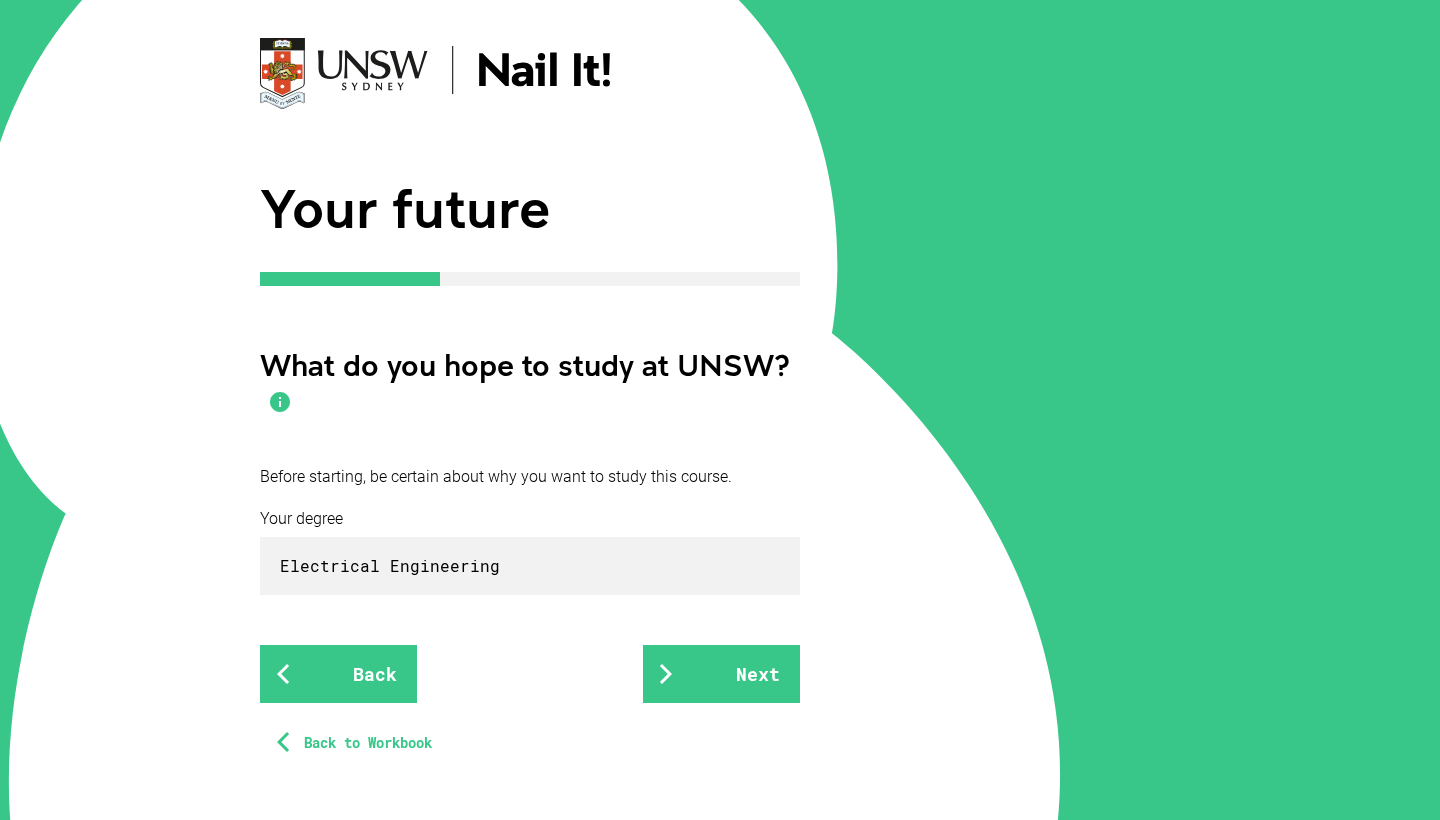 scroll, scrollTop: 109, scrollLeft: 0, axis: vertical 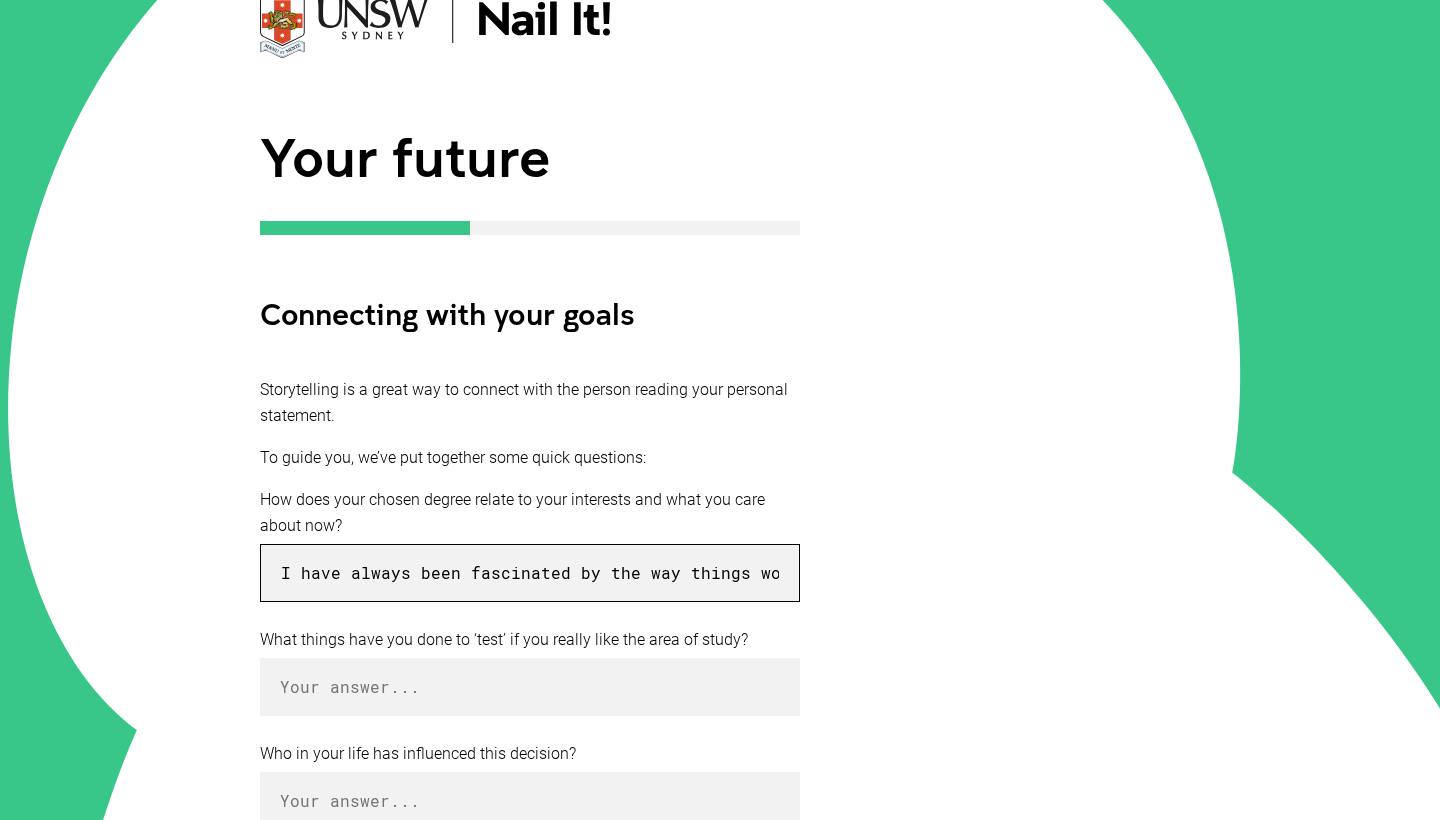 click on "I have always been fascinated by the way things work, whether that be the stray ball point pen that I found laying around at the age of four, for which I was. notorious for completely disassembling, or the" at bounding box center (530, 573) 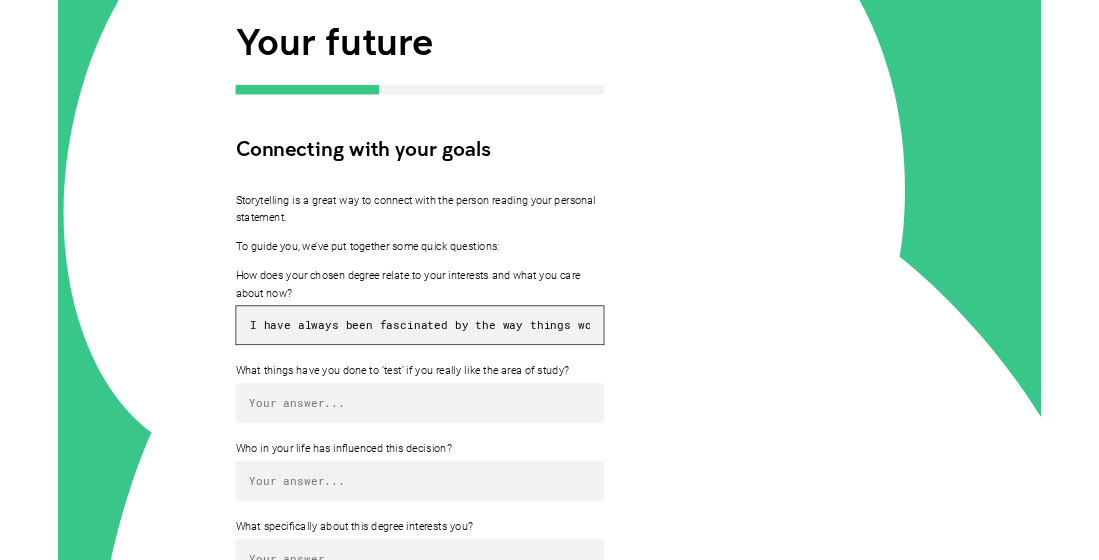 scroll, scrollTop: 266, scrollLeft: 0, axis: vertical 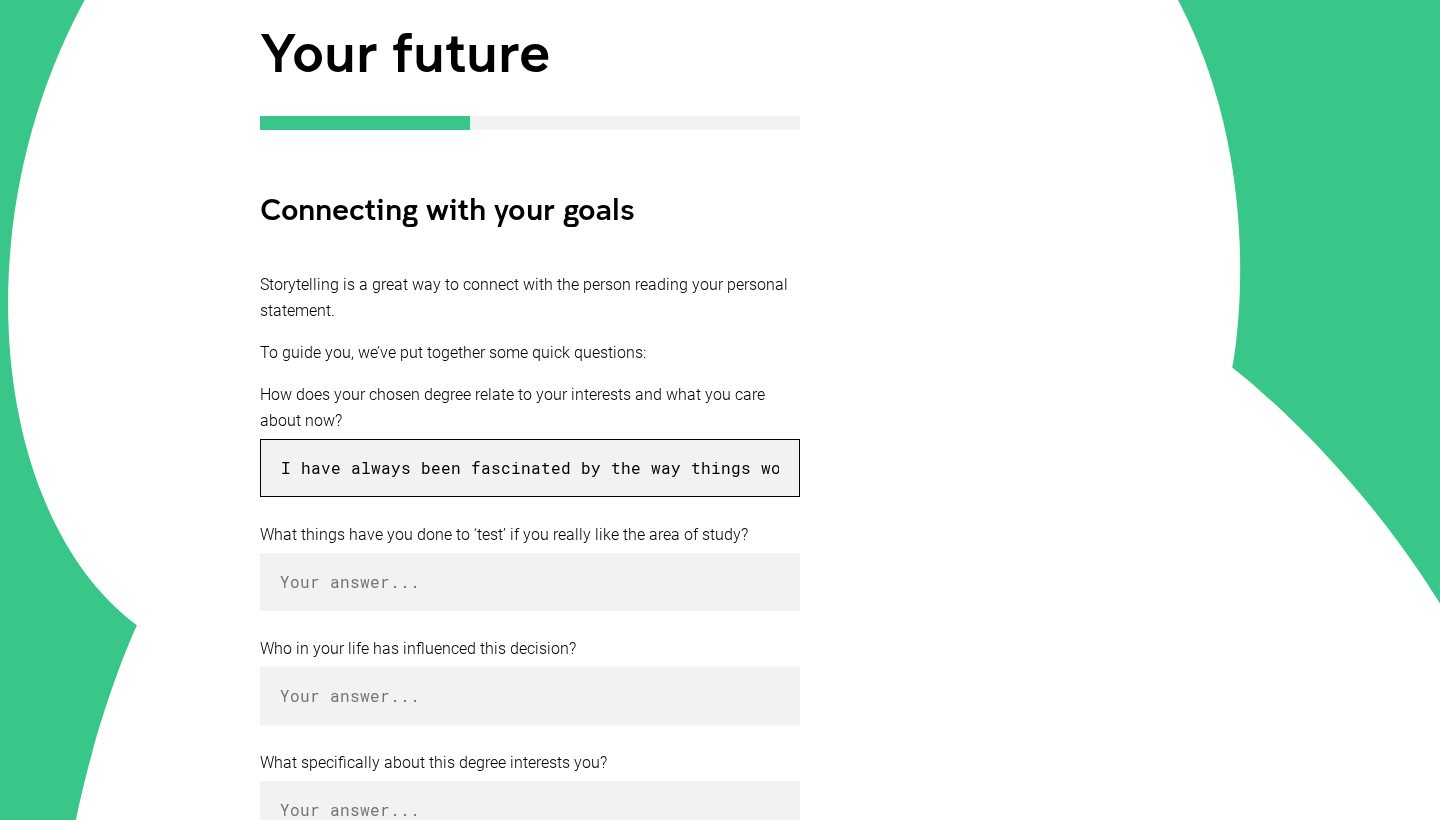 type on "I have always been fascinated by the way things work, whether that be the stray ball point pen that I found laying around at the age of four: for which I was notorious for completely disassembling, or the" 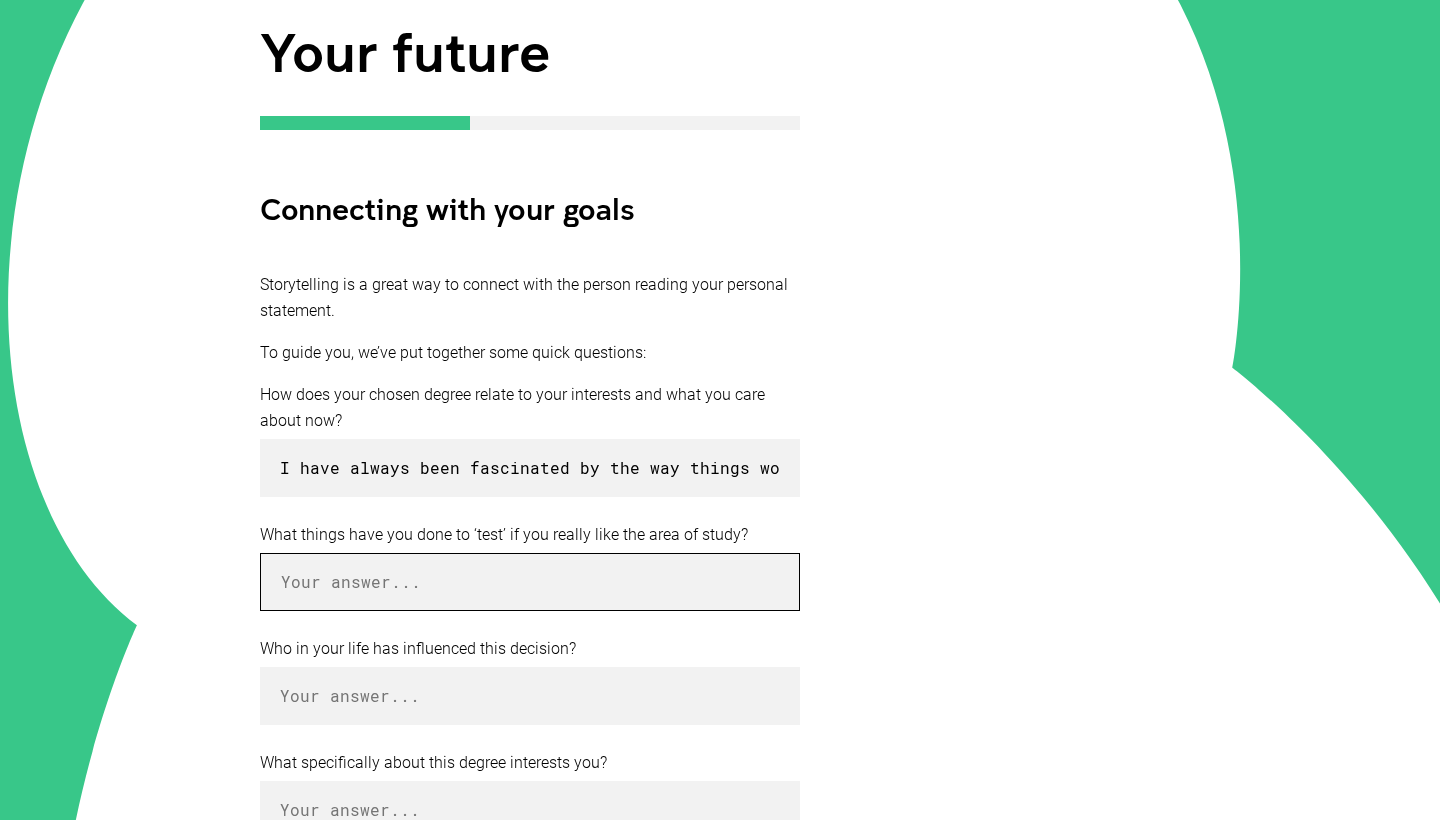 click at bounding box center [530, 582] 